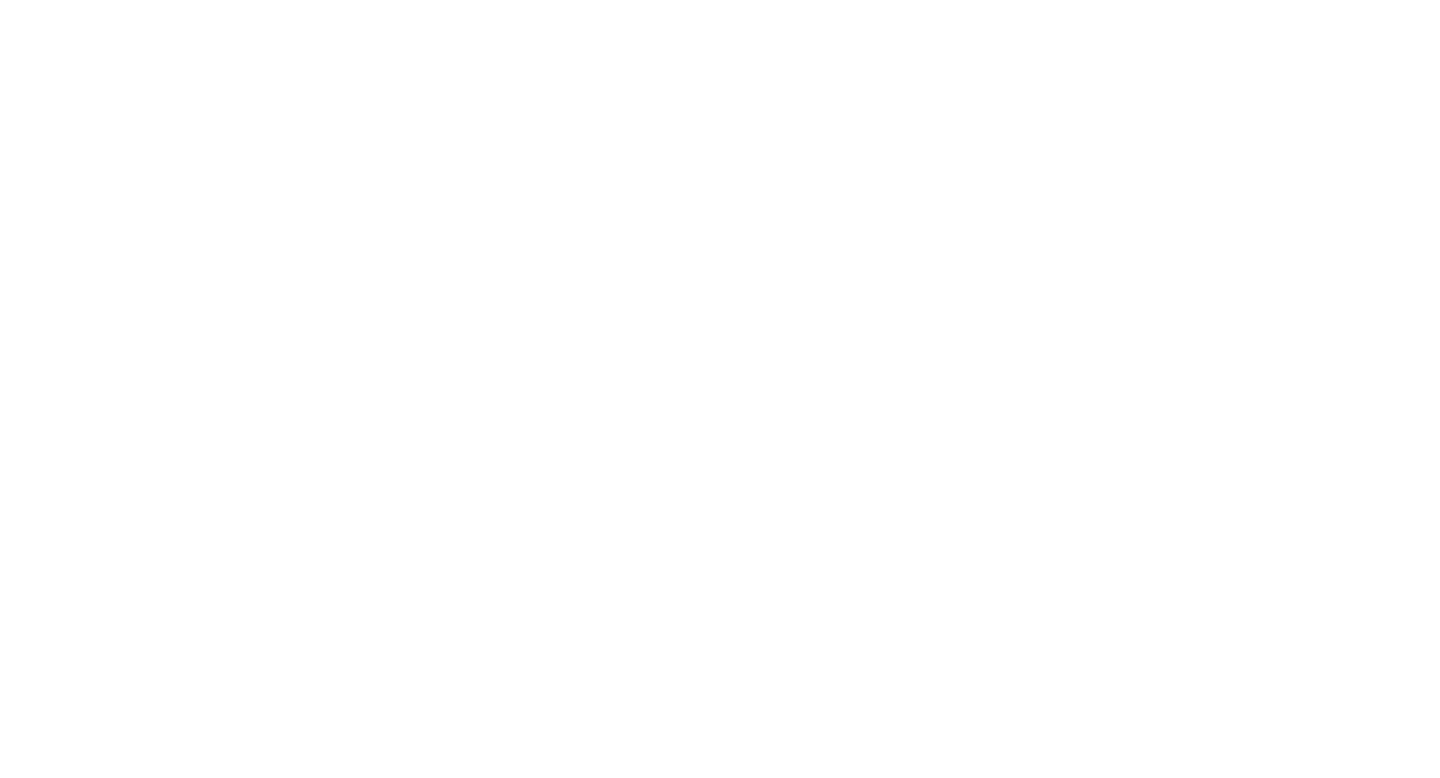 scroll, scrollTop: 0, scrollLeft: 0, axis: both 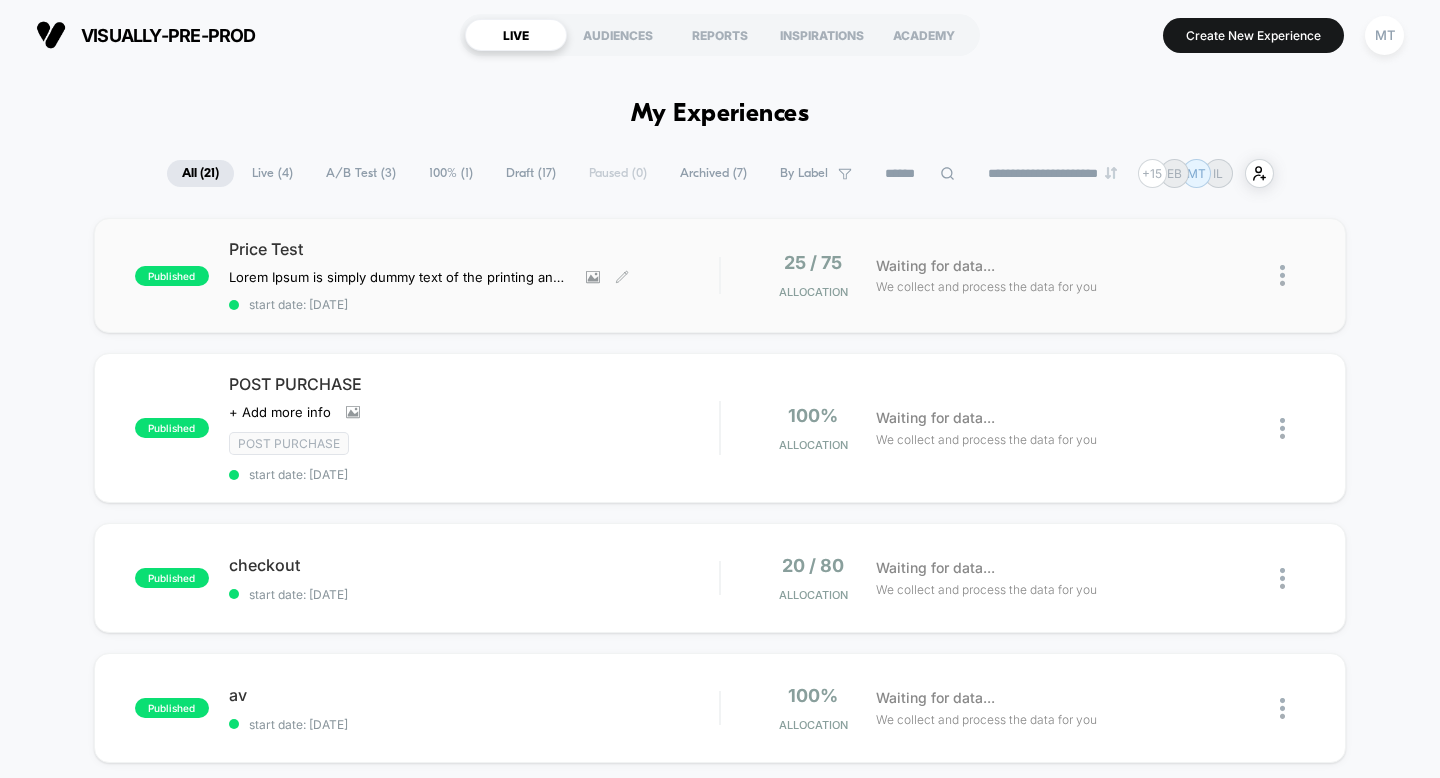 click on "Price Test" at bounding box center (474, 249) 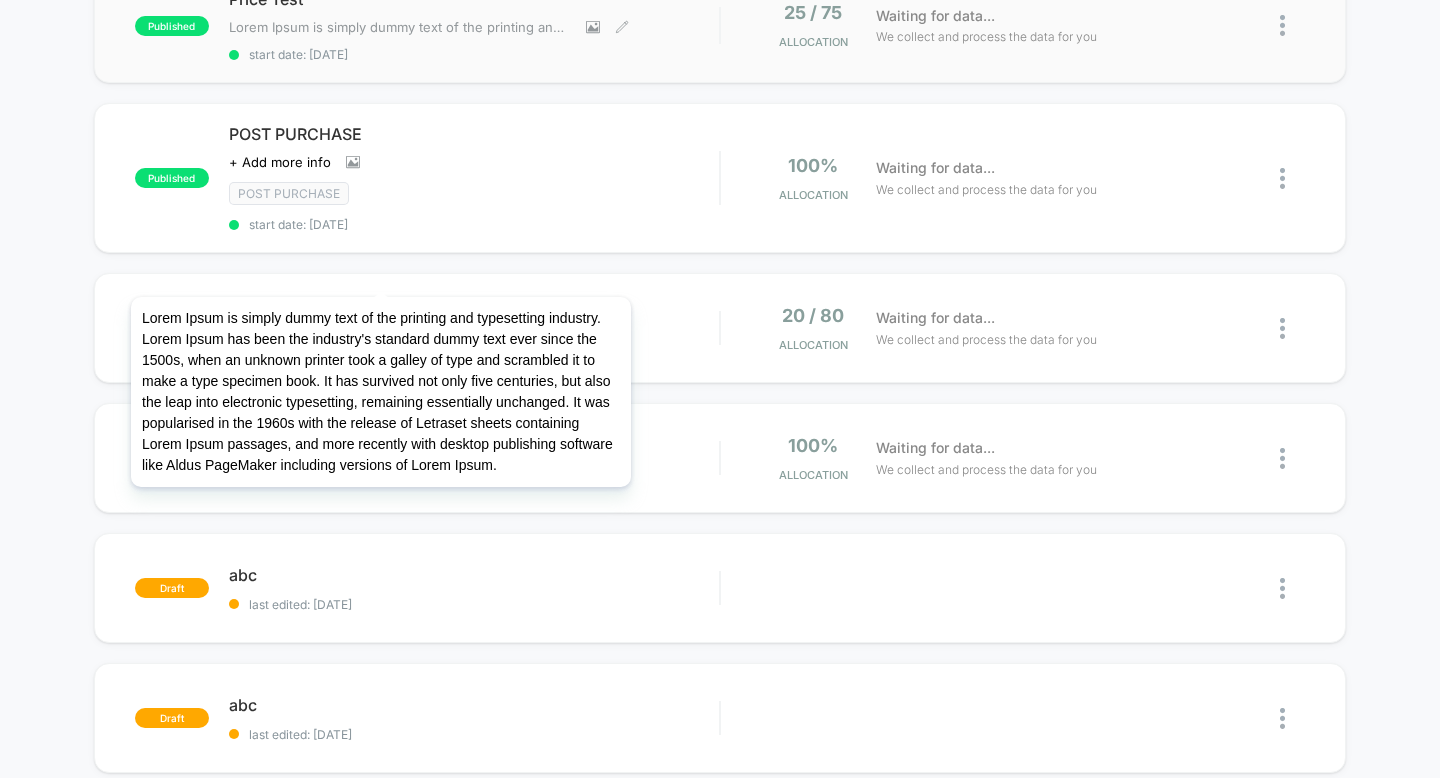 scroll, scrollTop: 281, scrollLeft: 0, axis: vertical 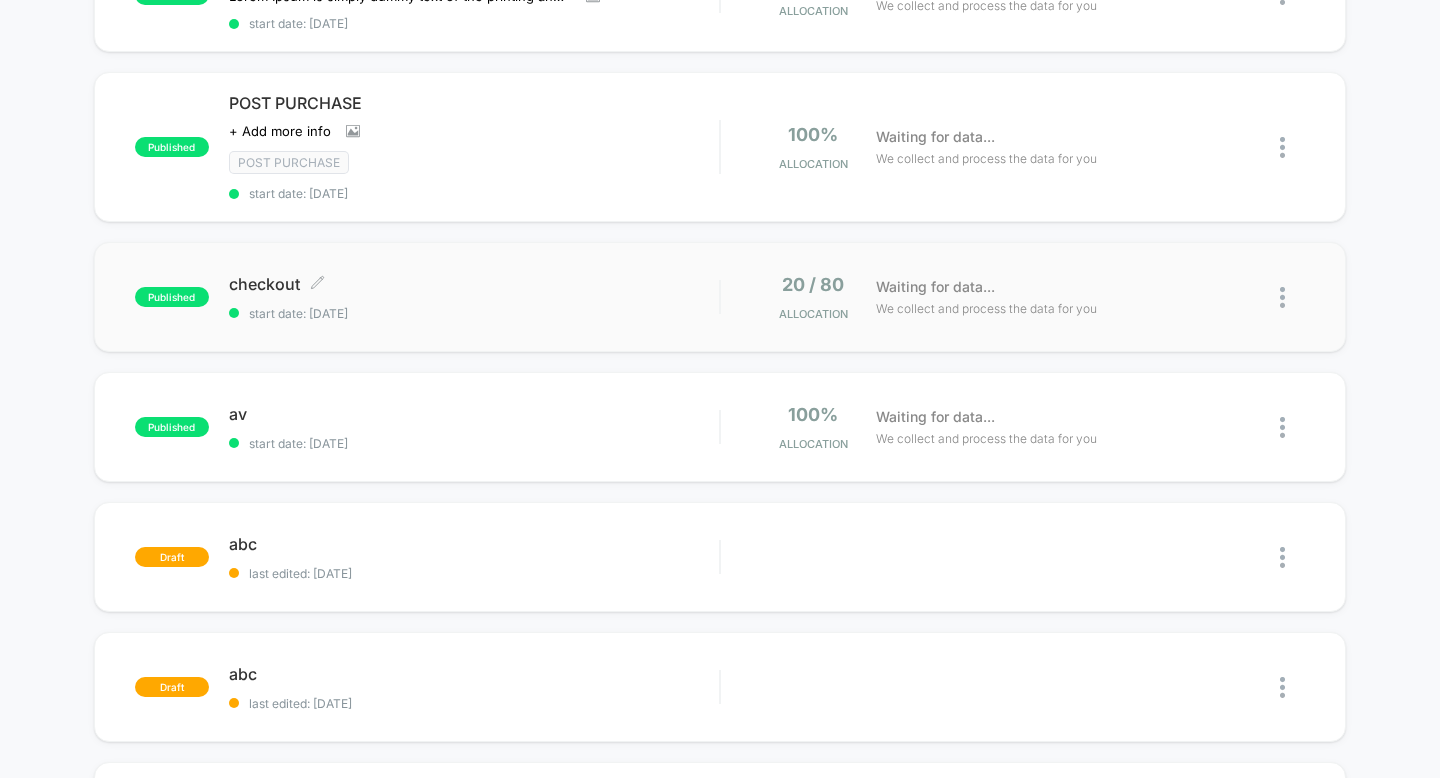 click on "checkout Click to edit experience details Click to edit experience details start date: 3/11/2025" at bounding box center [474, 297] 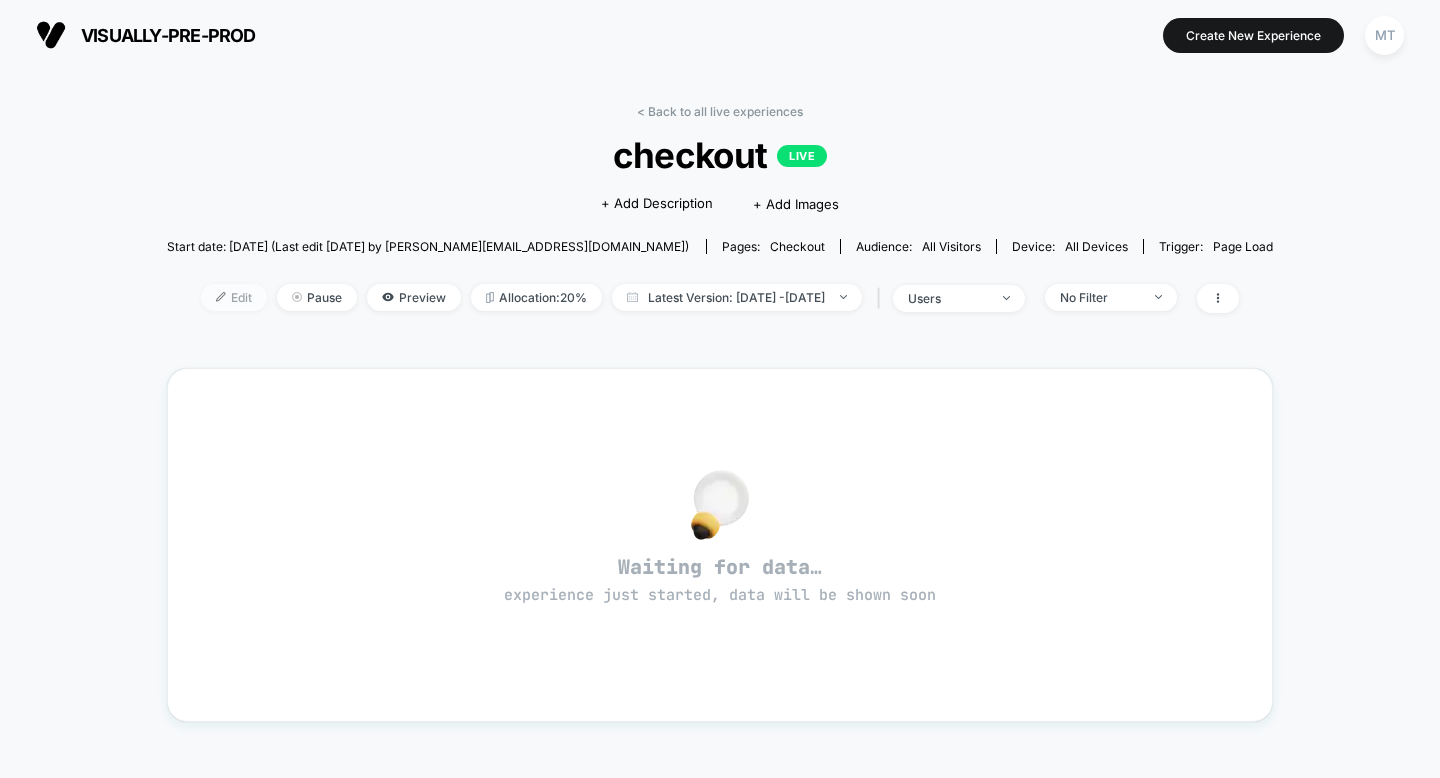 click on "Edit" at bounding box center (234, 297) 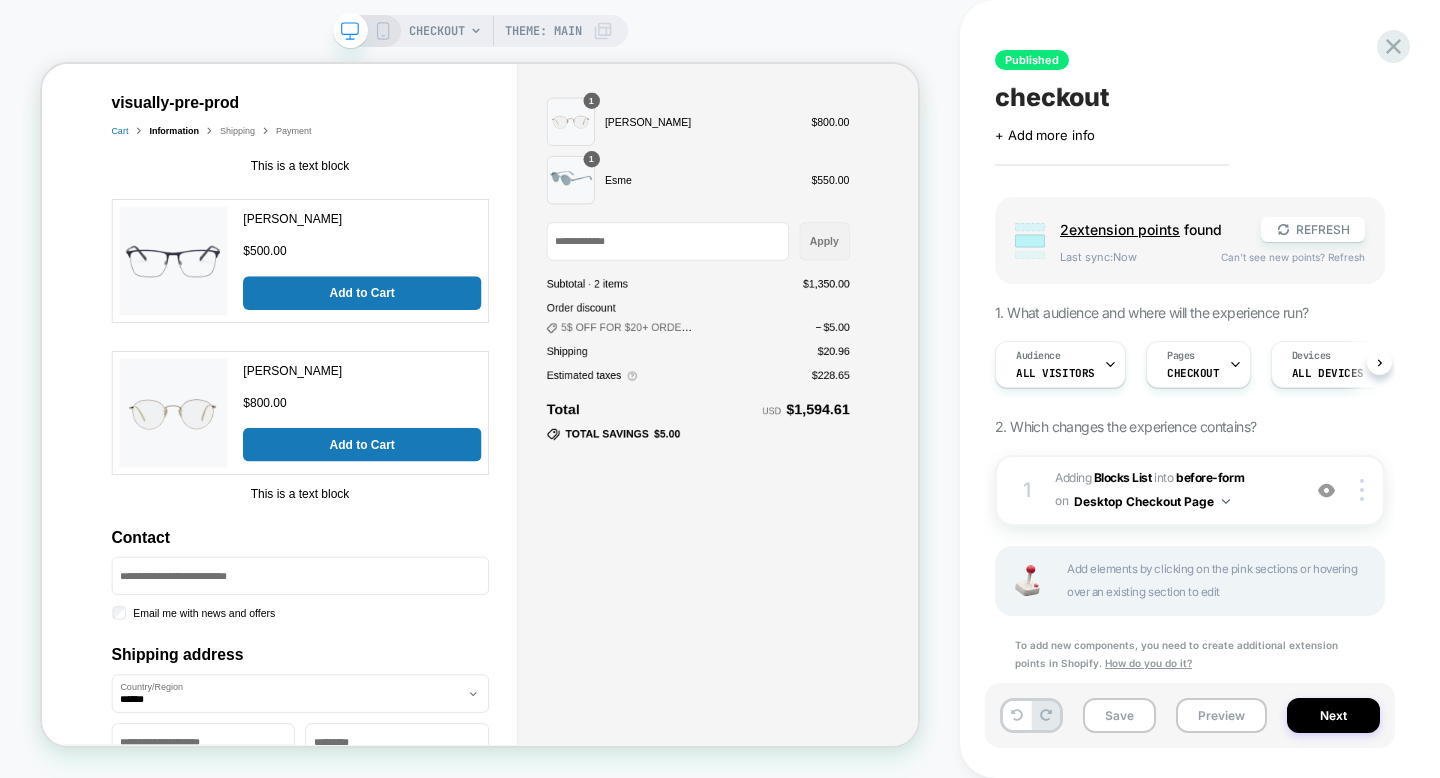 scroll, scrollTop: 0, scrollLeft: 0, axis: both 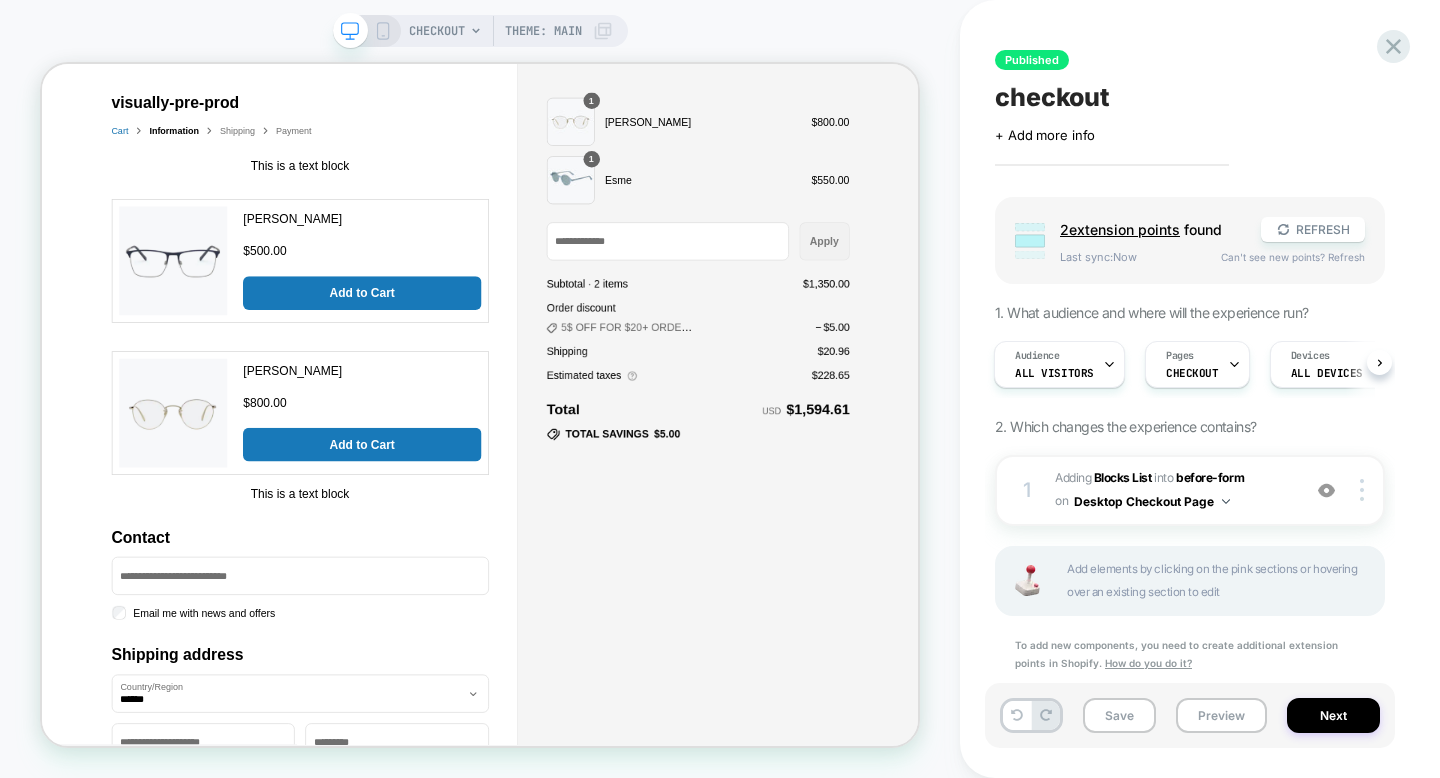 click 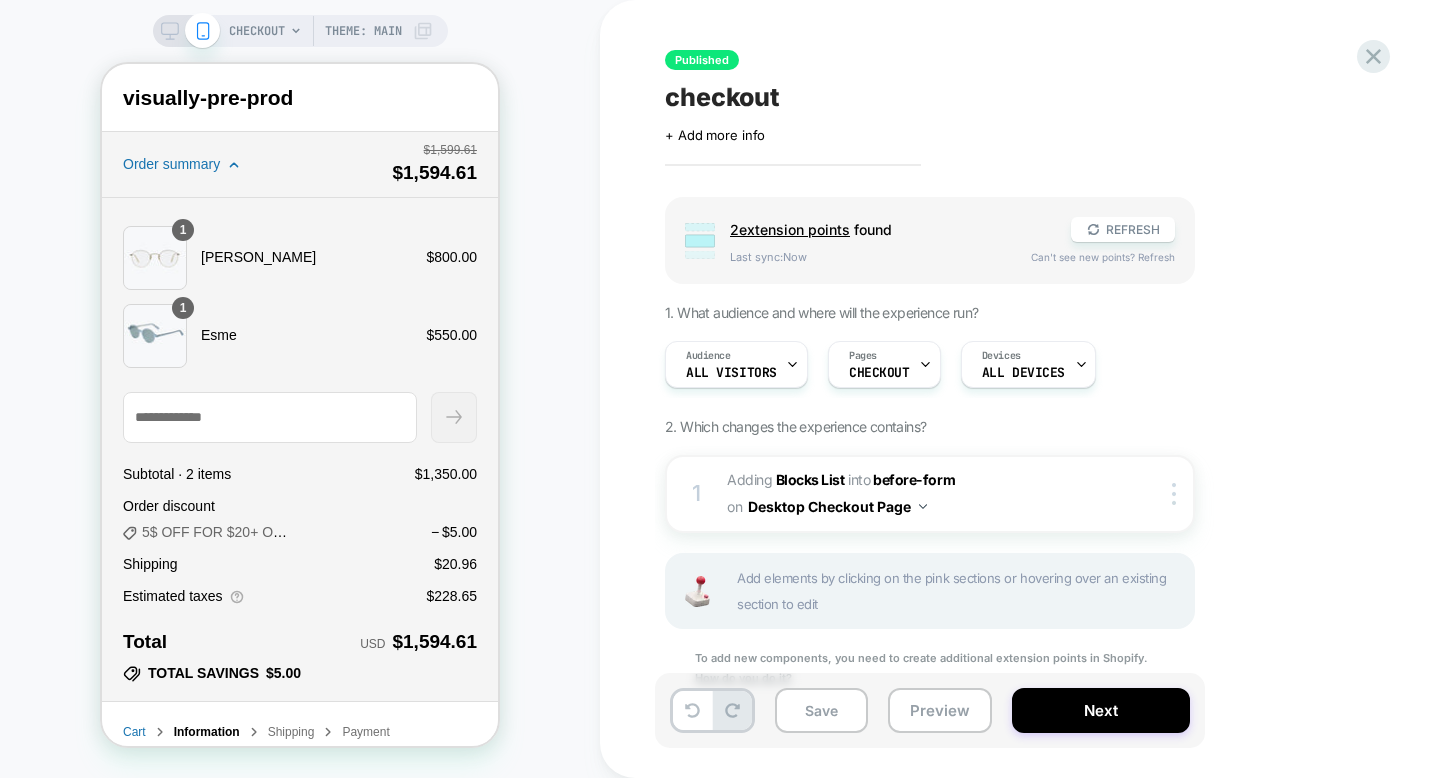 scroll, scrollTop: 0, scrollLeft: 0, axis: both 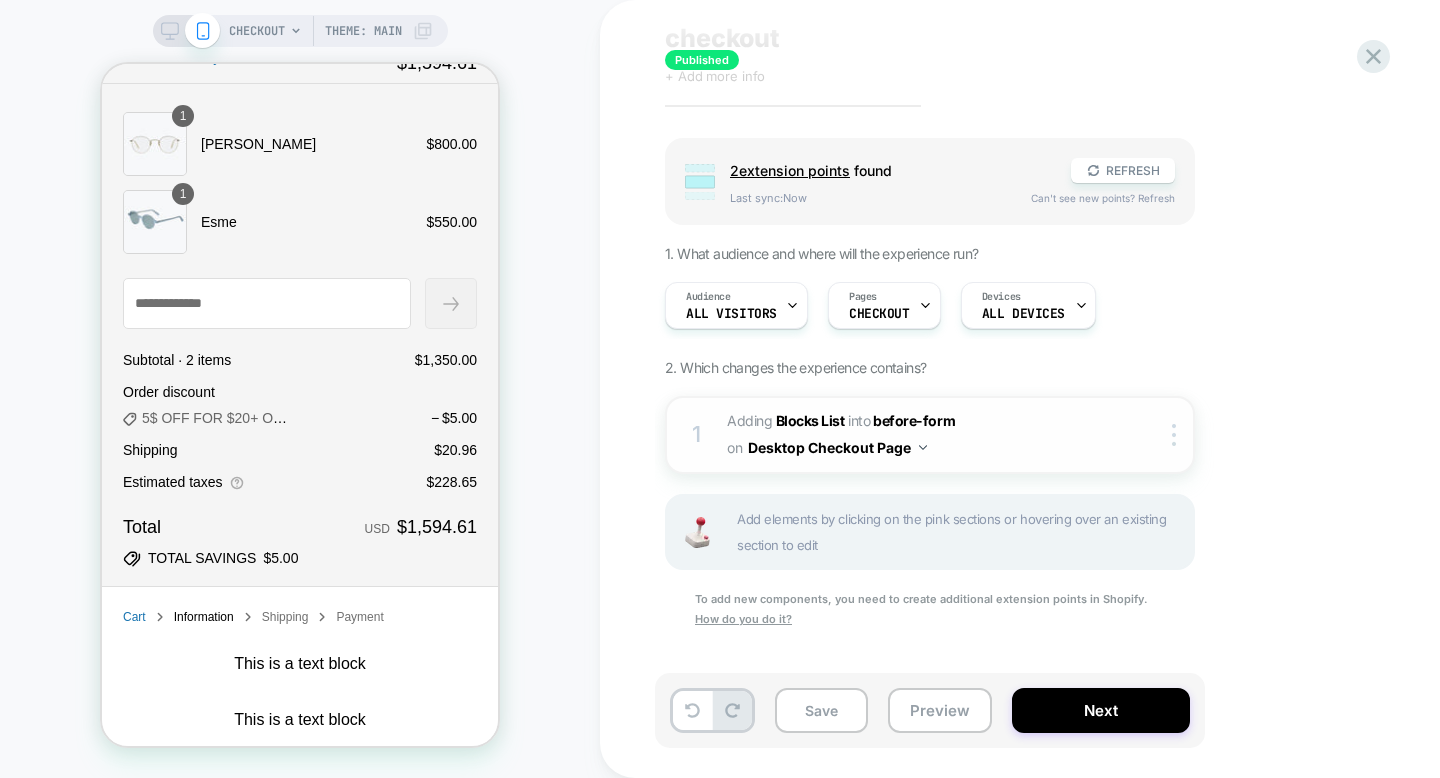 click on "#_loomi_addon_1740163594430 Adding   Blocks List   INTO before-form before-form   on Desktop Checkout Page" at bounding box center (917, 435) 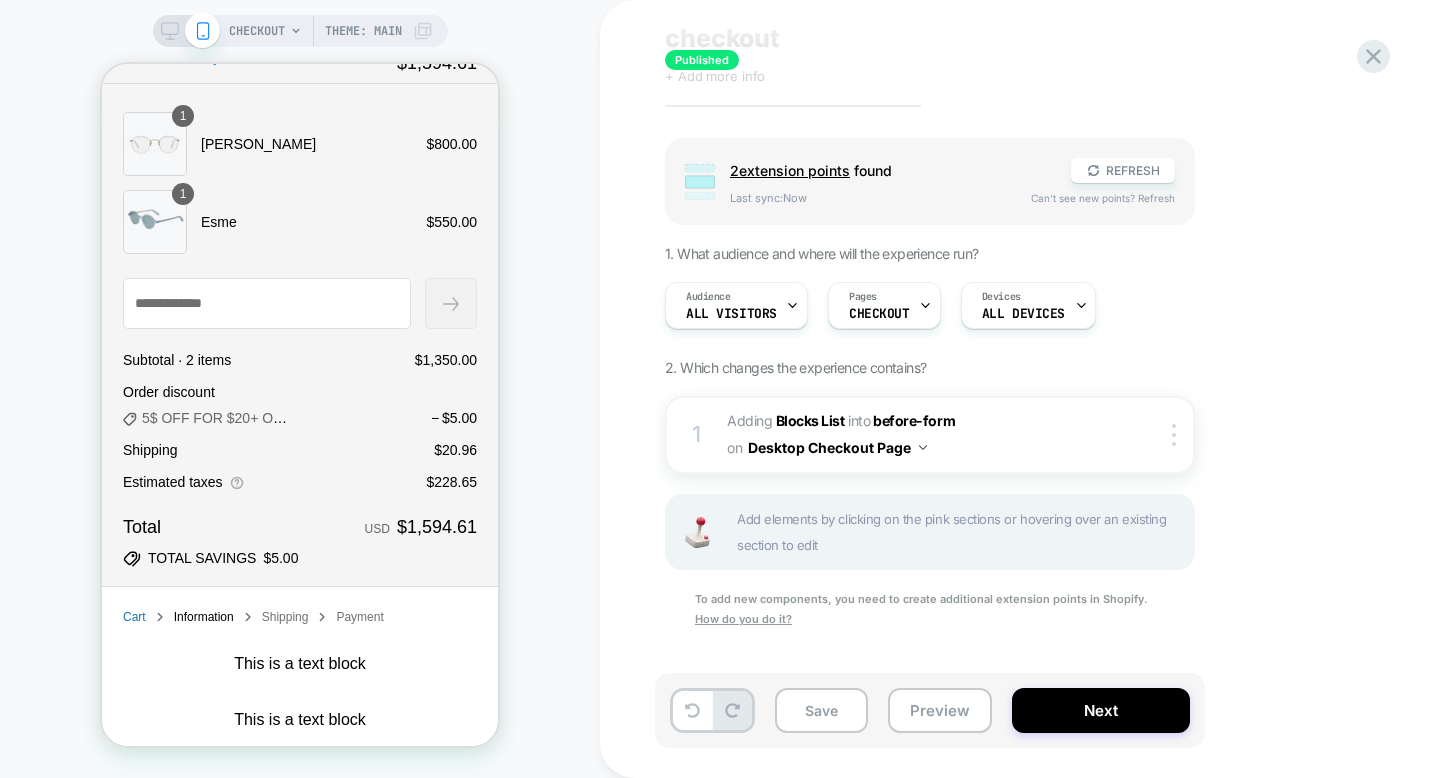 scroll, scrollTop: 0, scrollLeft: 0, axis: both 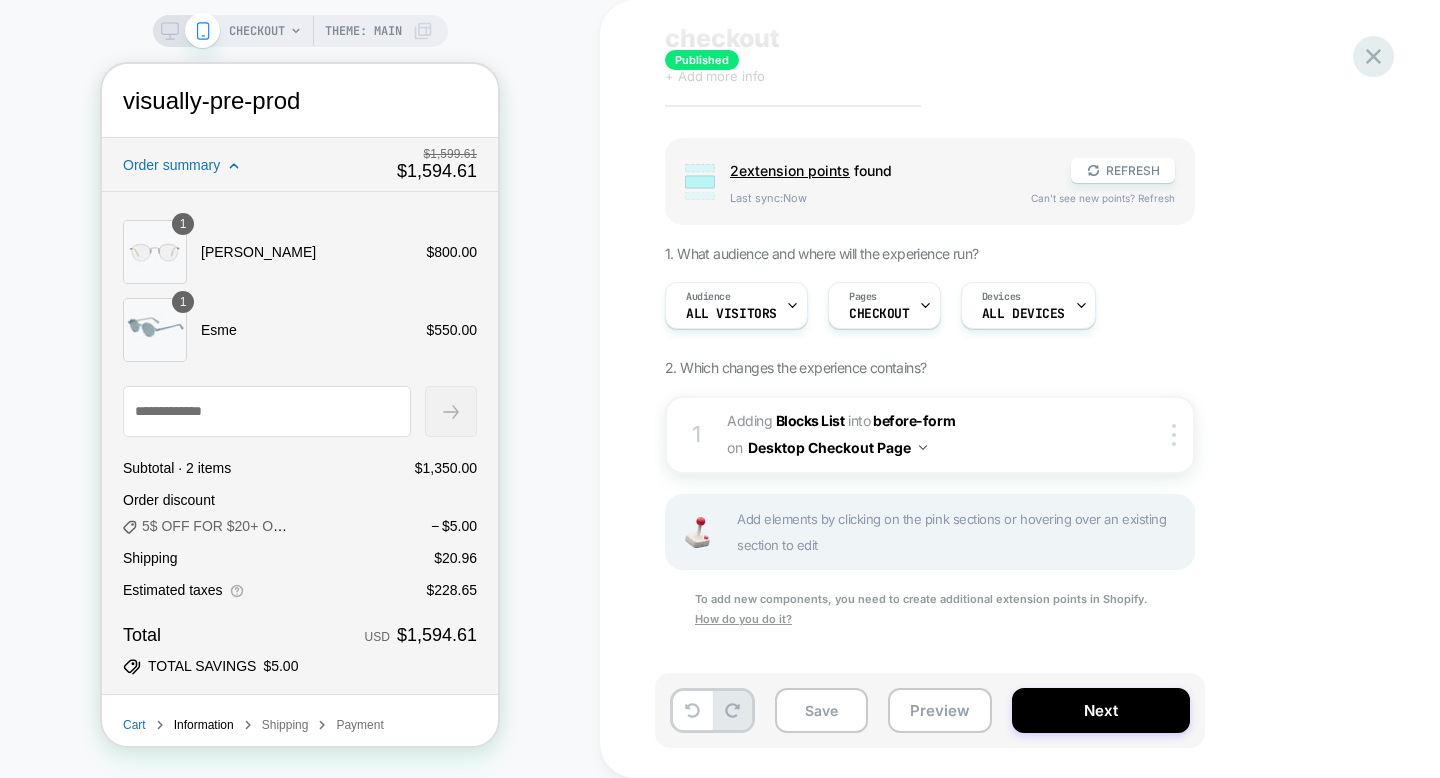 click at bounding box center (1373, 56) 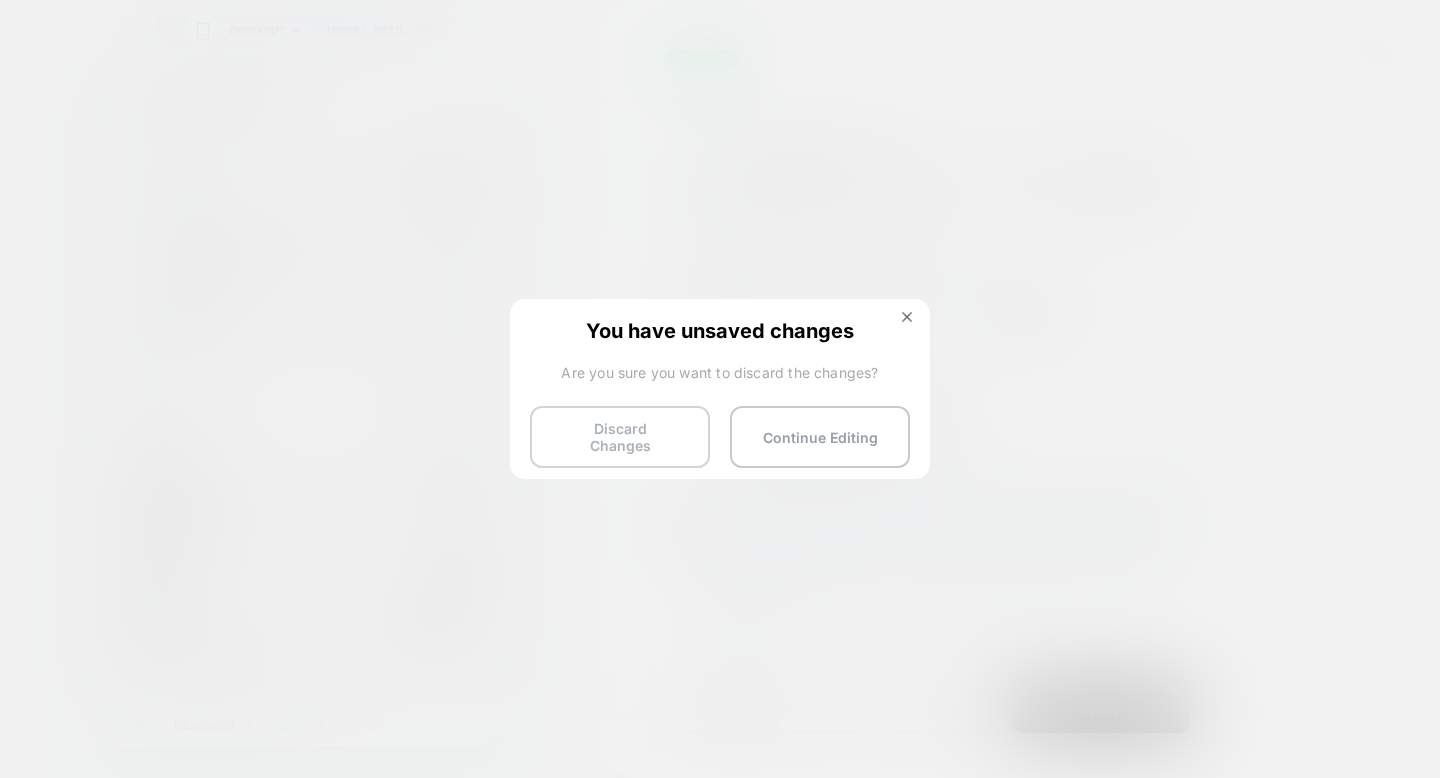 click on "Discard Changes" at bounding box center [620, 437] 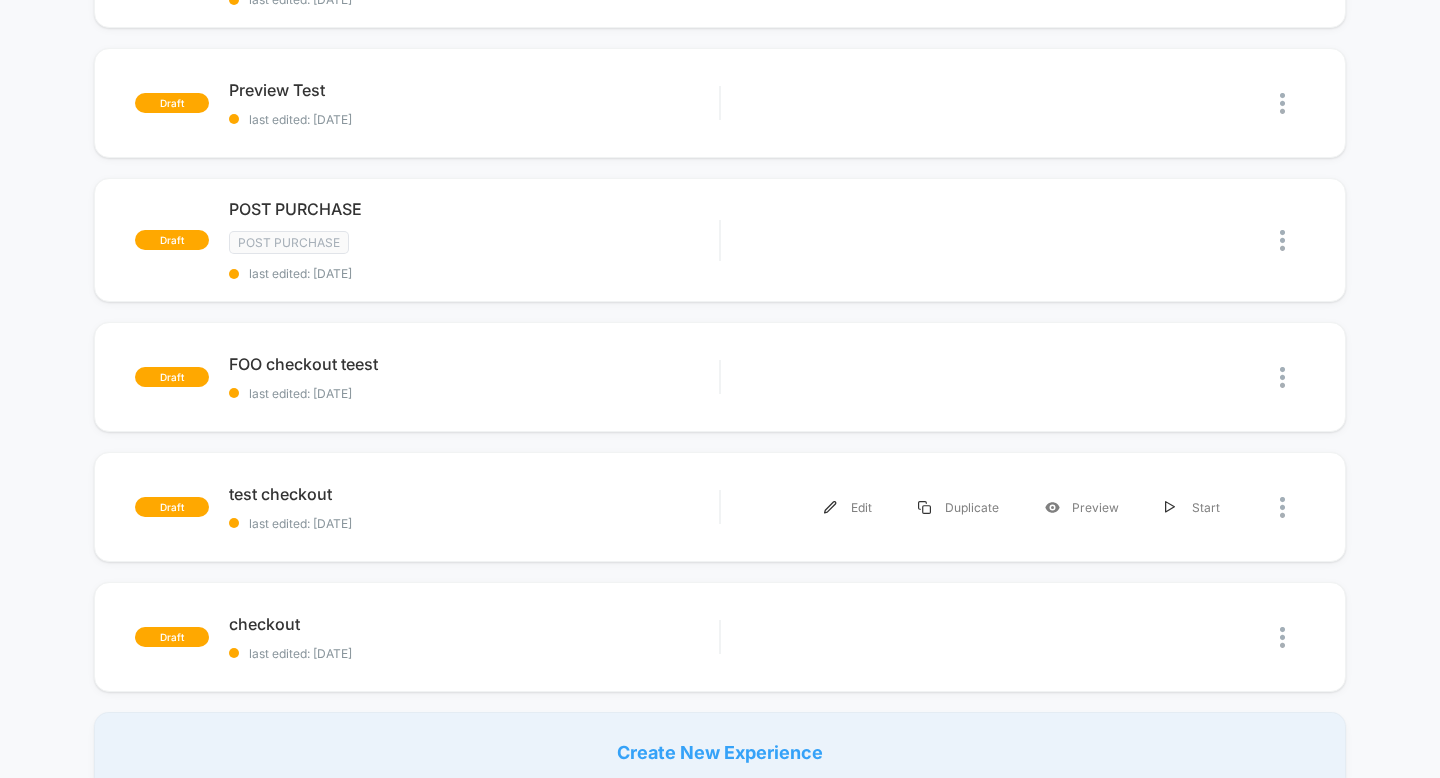 scroll, scrollTop: 0, scrollLeft: 0, axis: both 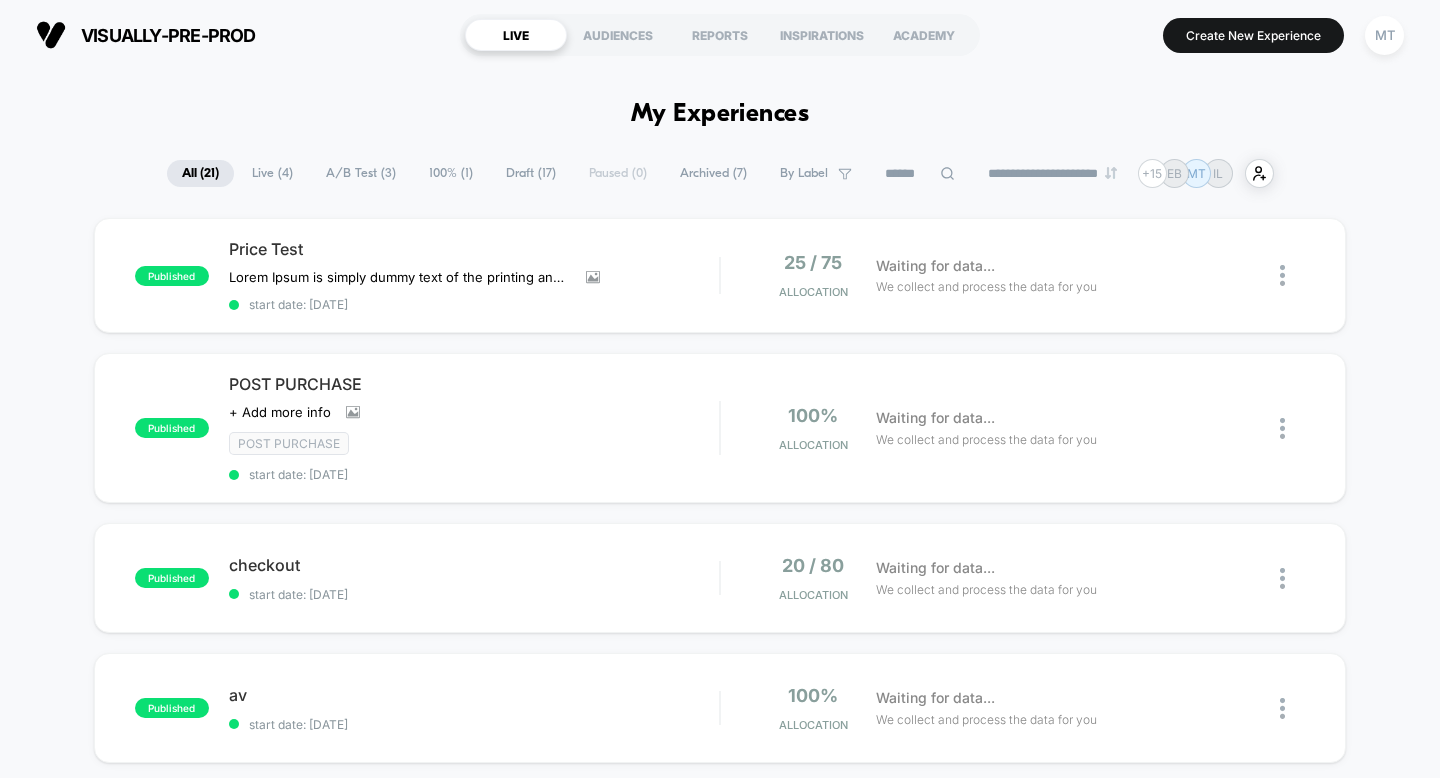 click on "A/B Test ( 3 )" at bounding box center [361, 173] 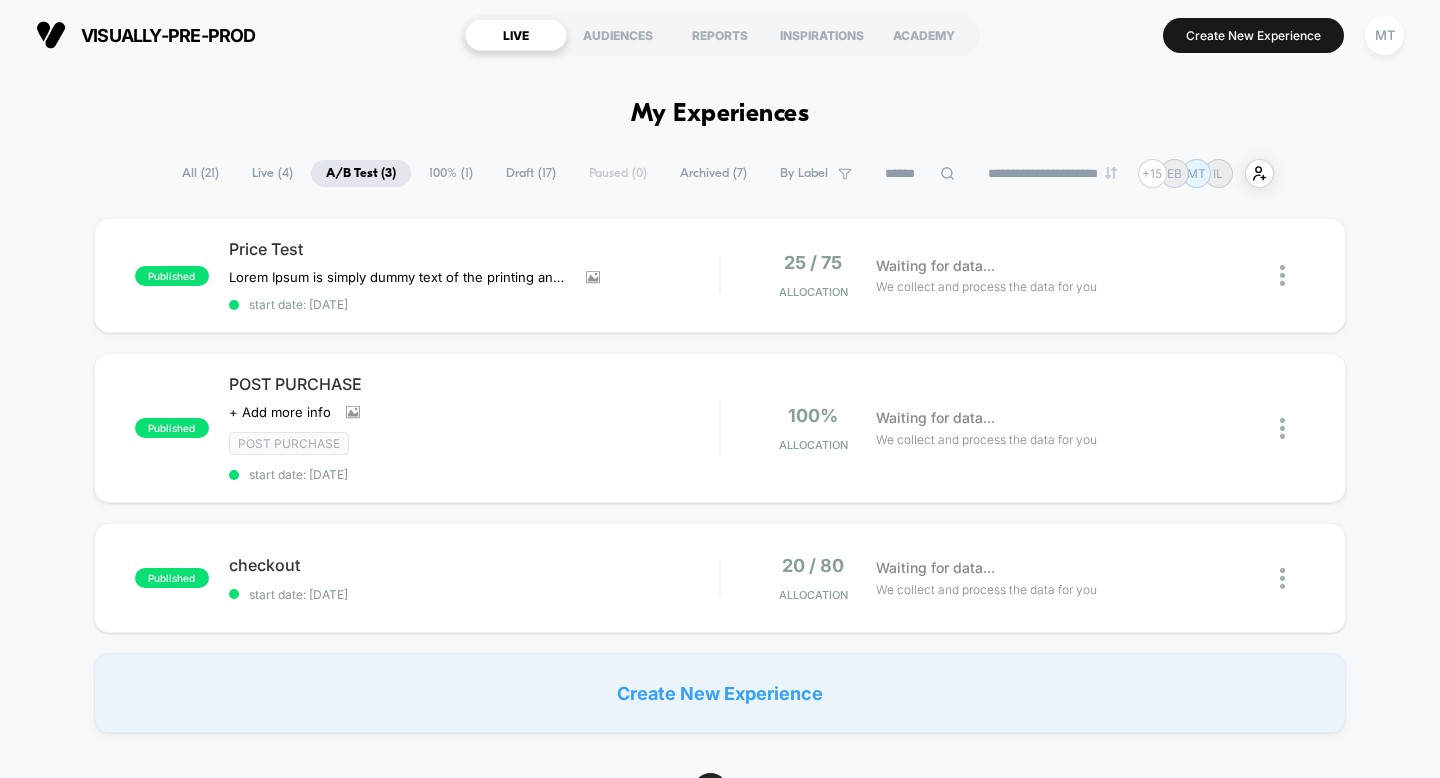 click on "Draft ( 17 )" at bounding box center (531, 173) 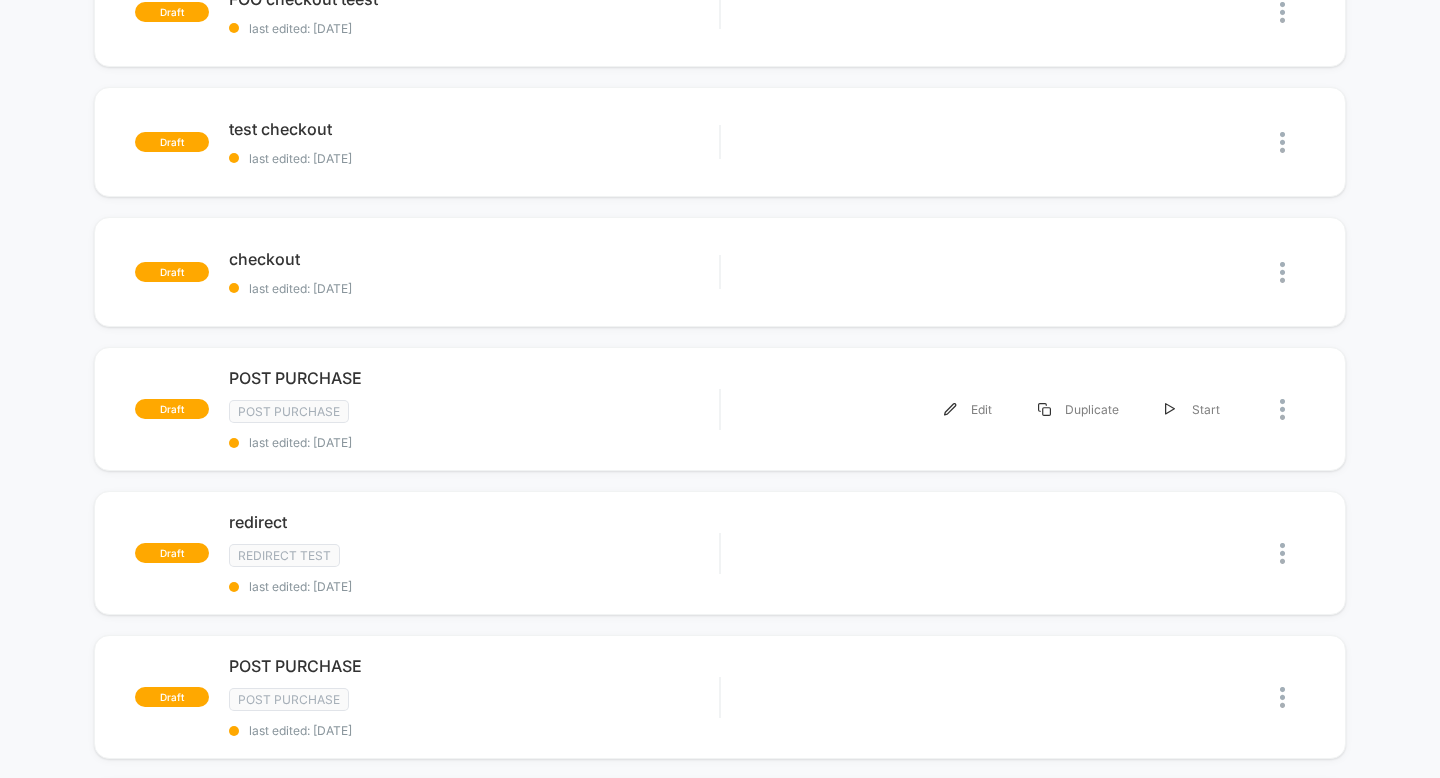 scroll, scrollTop: 0, scrollLeft: 0, axis: both 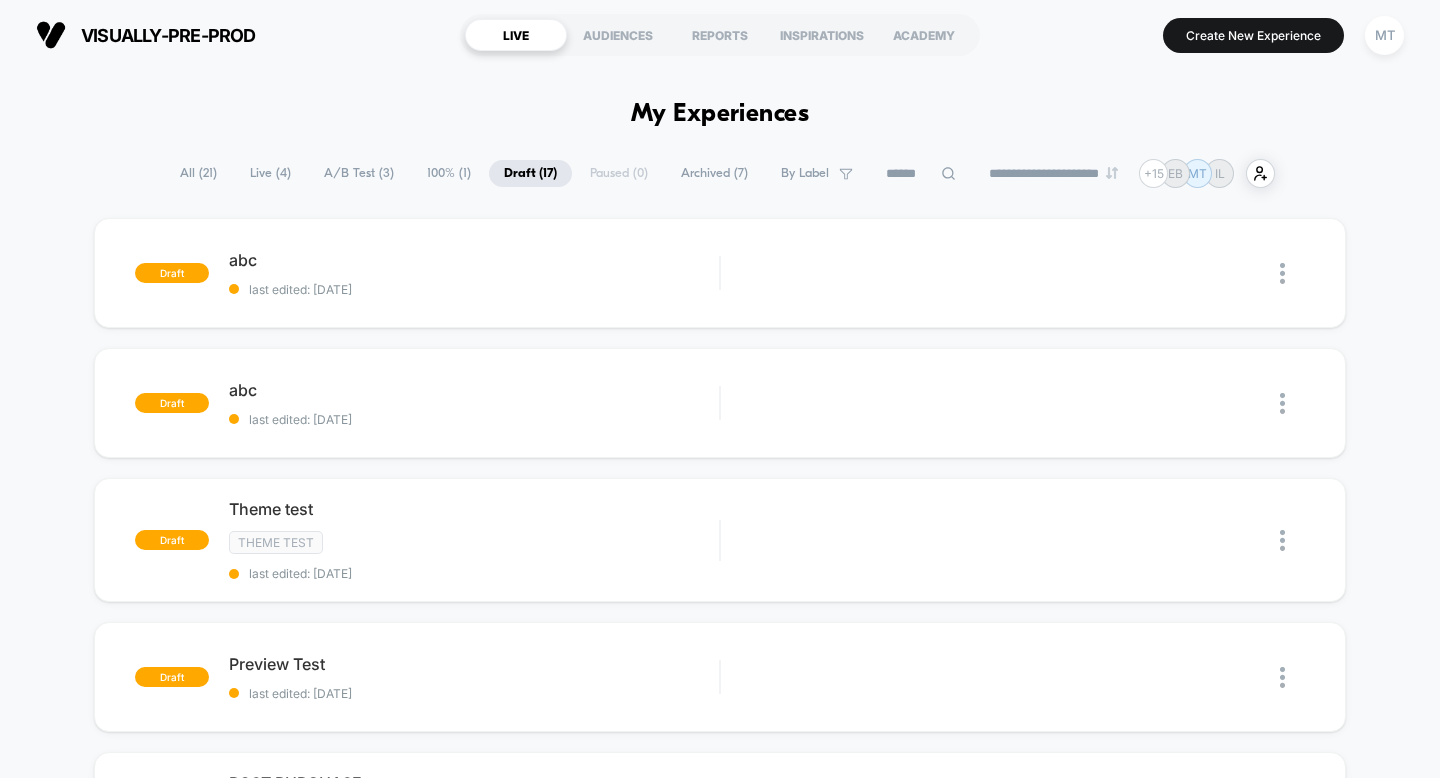 click on "Archived ( 7 )" at bounding box center (714, 173) 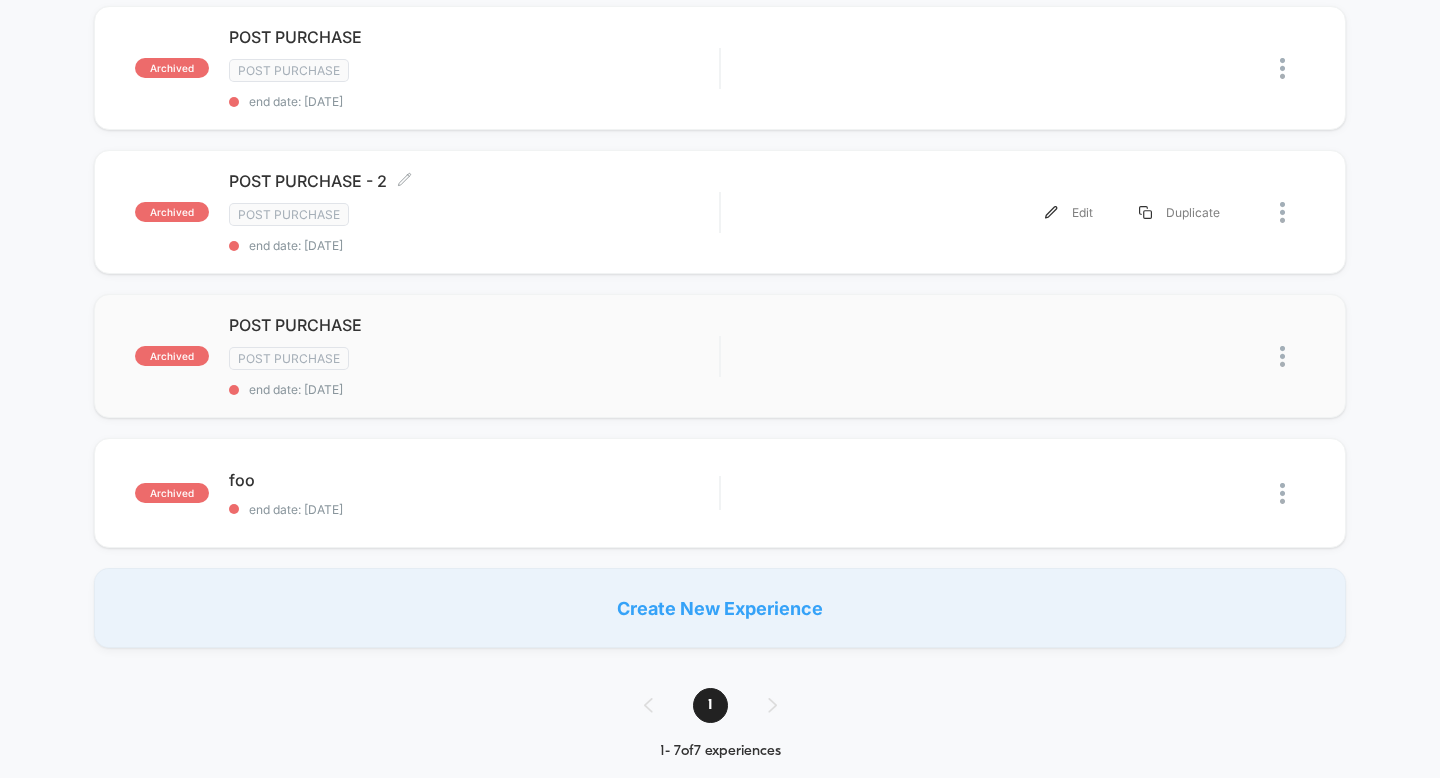 scroll, scrollTop: 617, scrollLeft: 0, axis: vertical 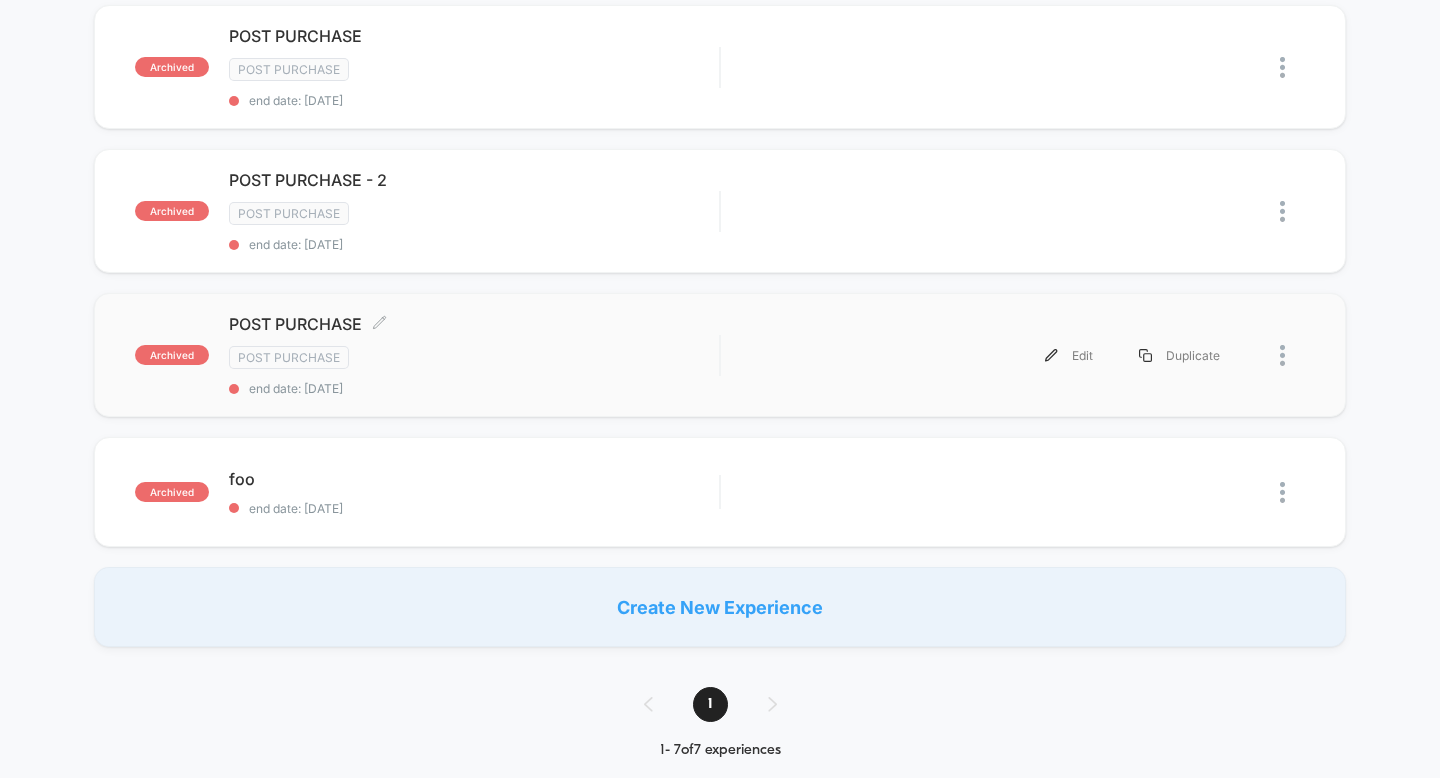 click on "POST PURCHASE Click to edit experience details Click to edit experience details Post Purchase end date: 9/4/2023" at bounding box center (474, 355) 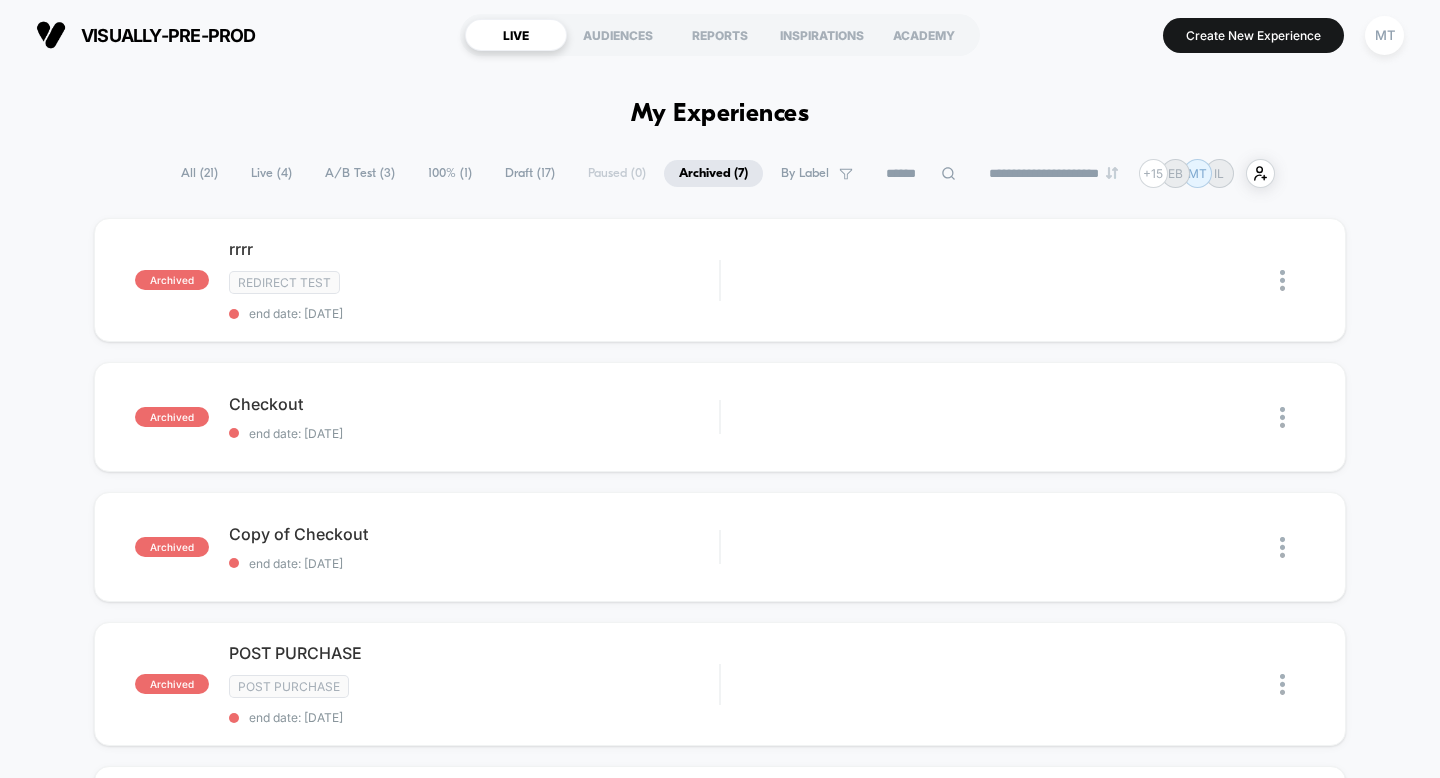 click on "Live ( 4 )" at bounding box center [271, 173] 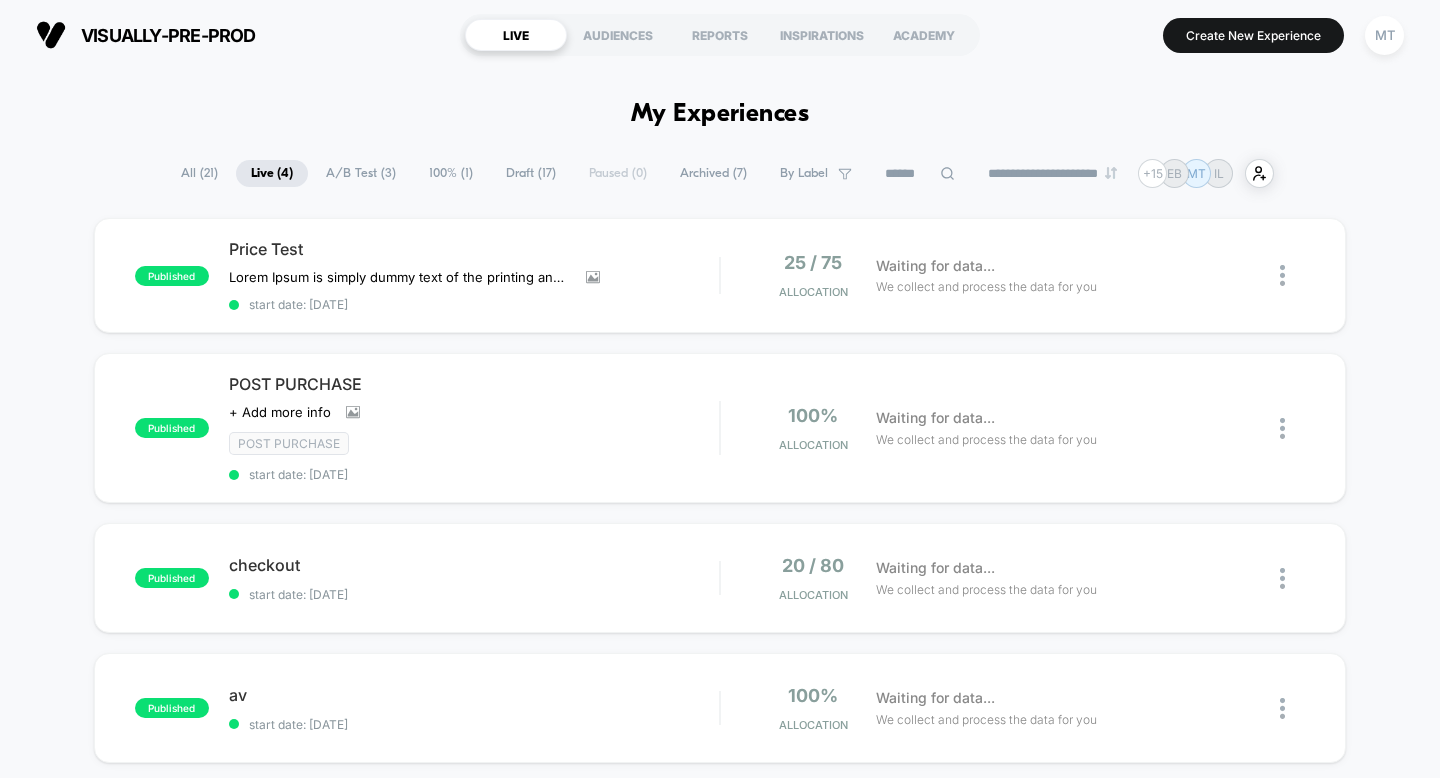 click on "All ( 21 )" at bounding box center [199, 173] 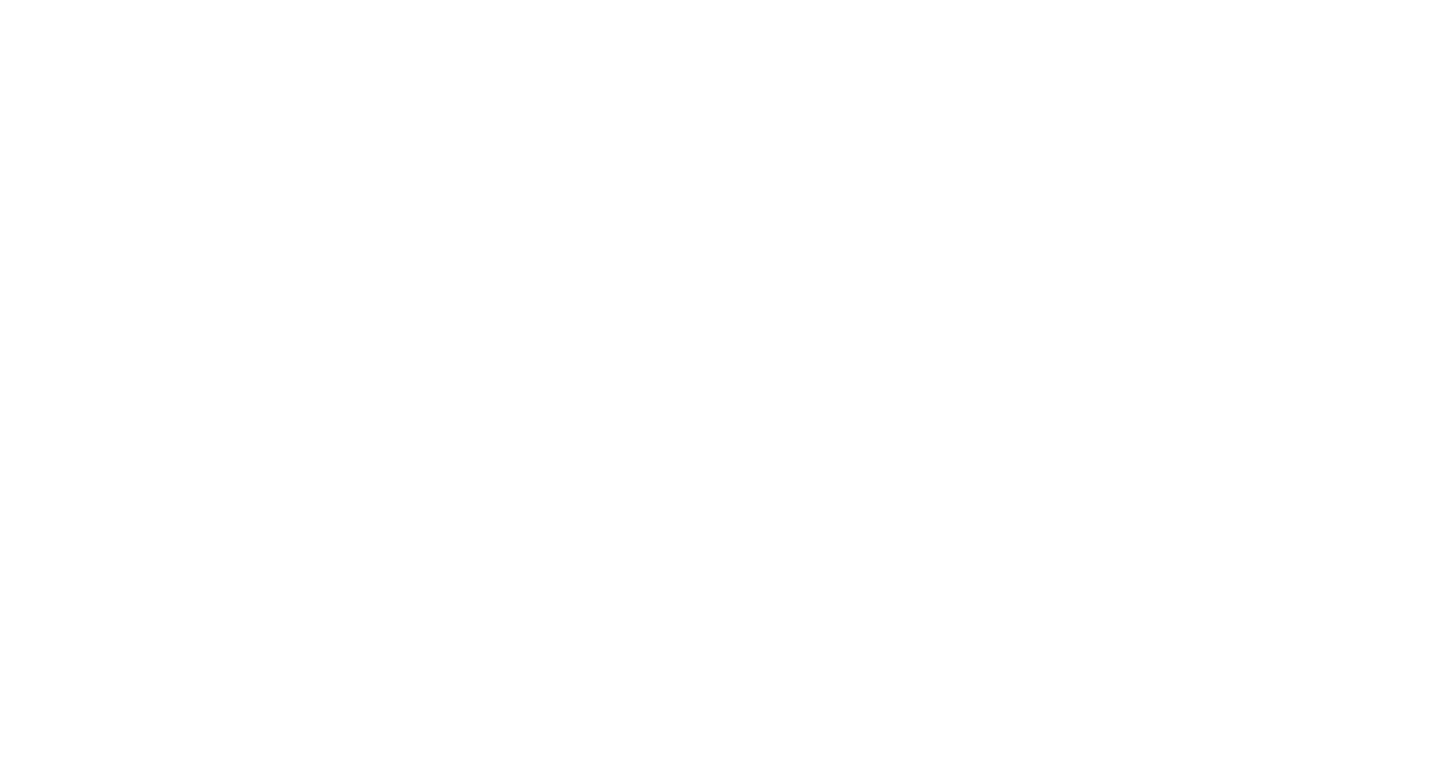 scroll, scrollTop: 0, scrollLeft: 0, axis: both 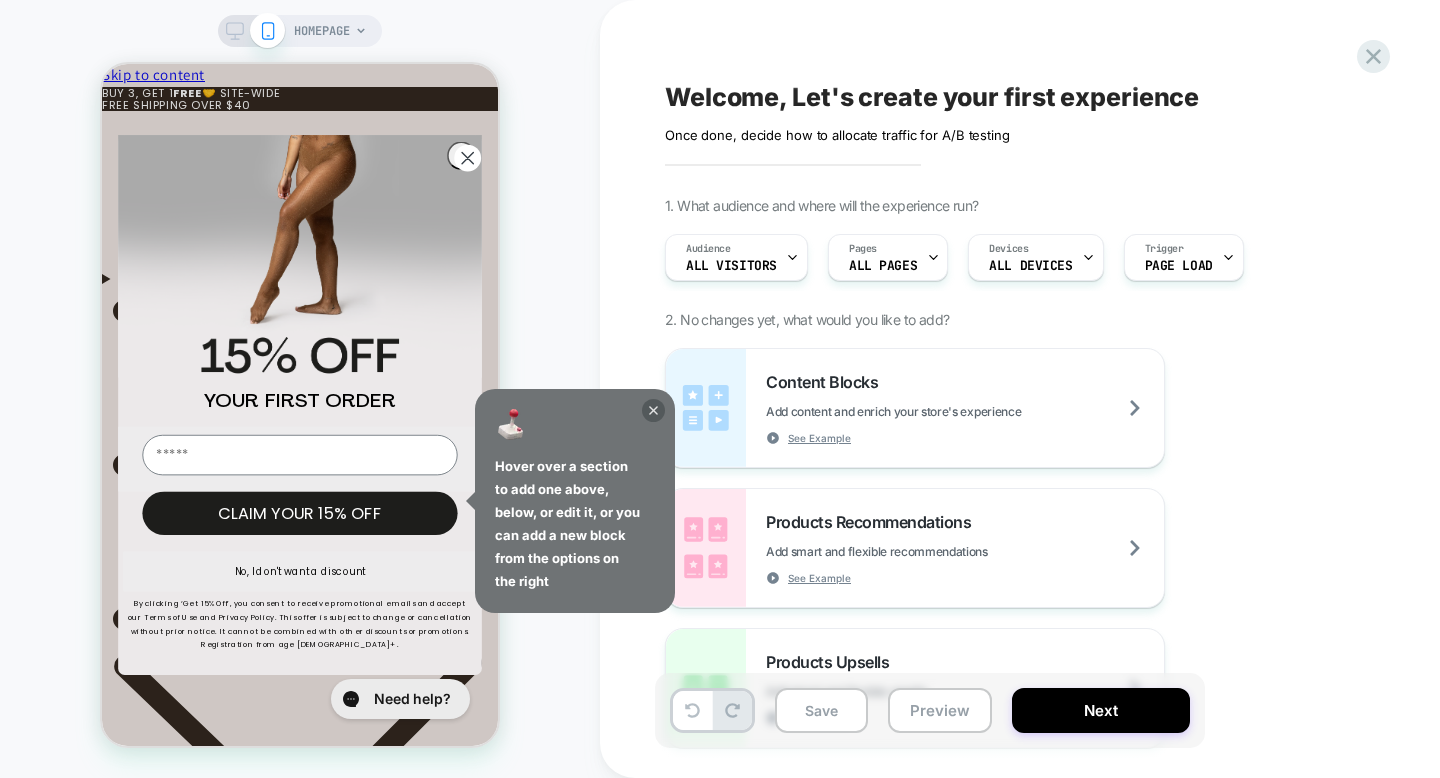 click 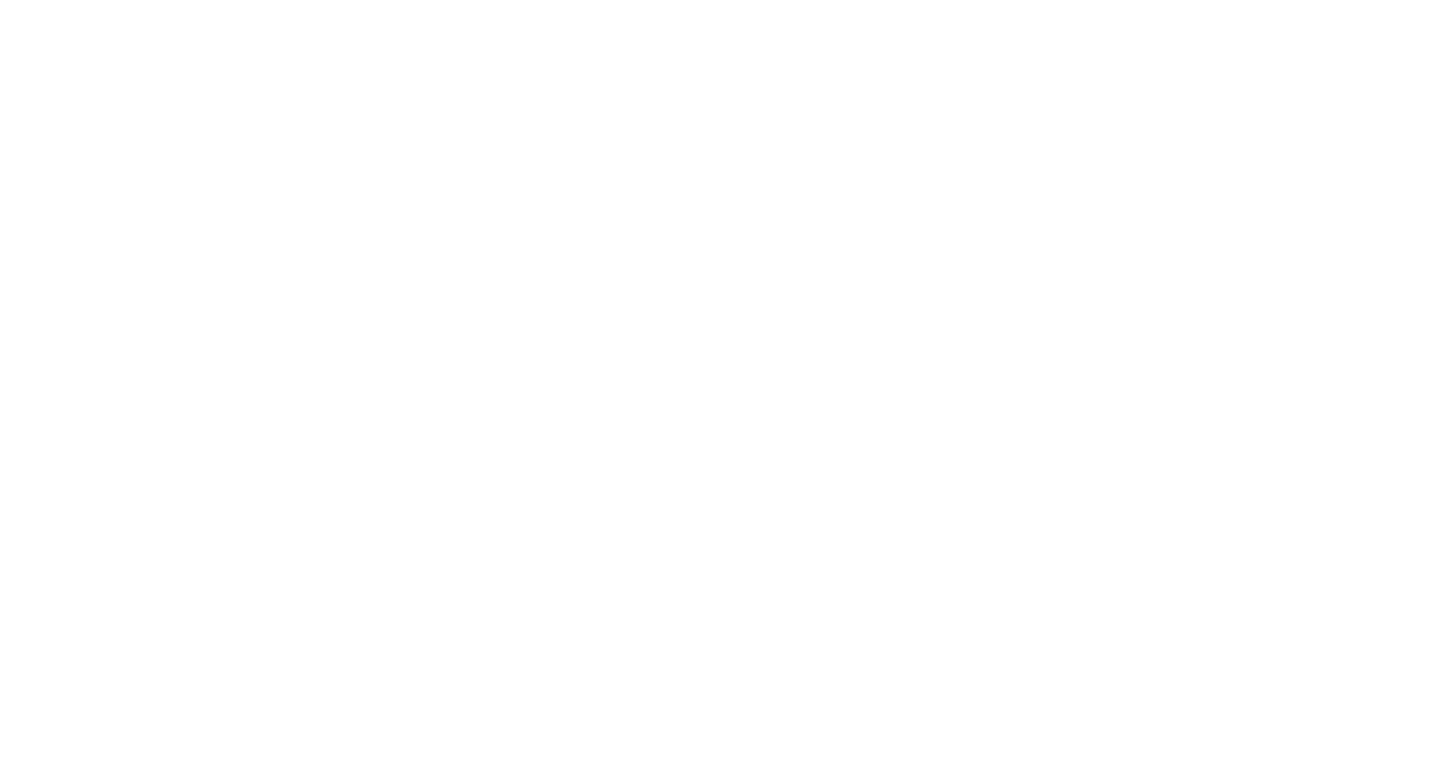scroll, scrollTop: 0, scrollLeft: 0, axis: both 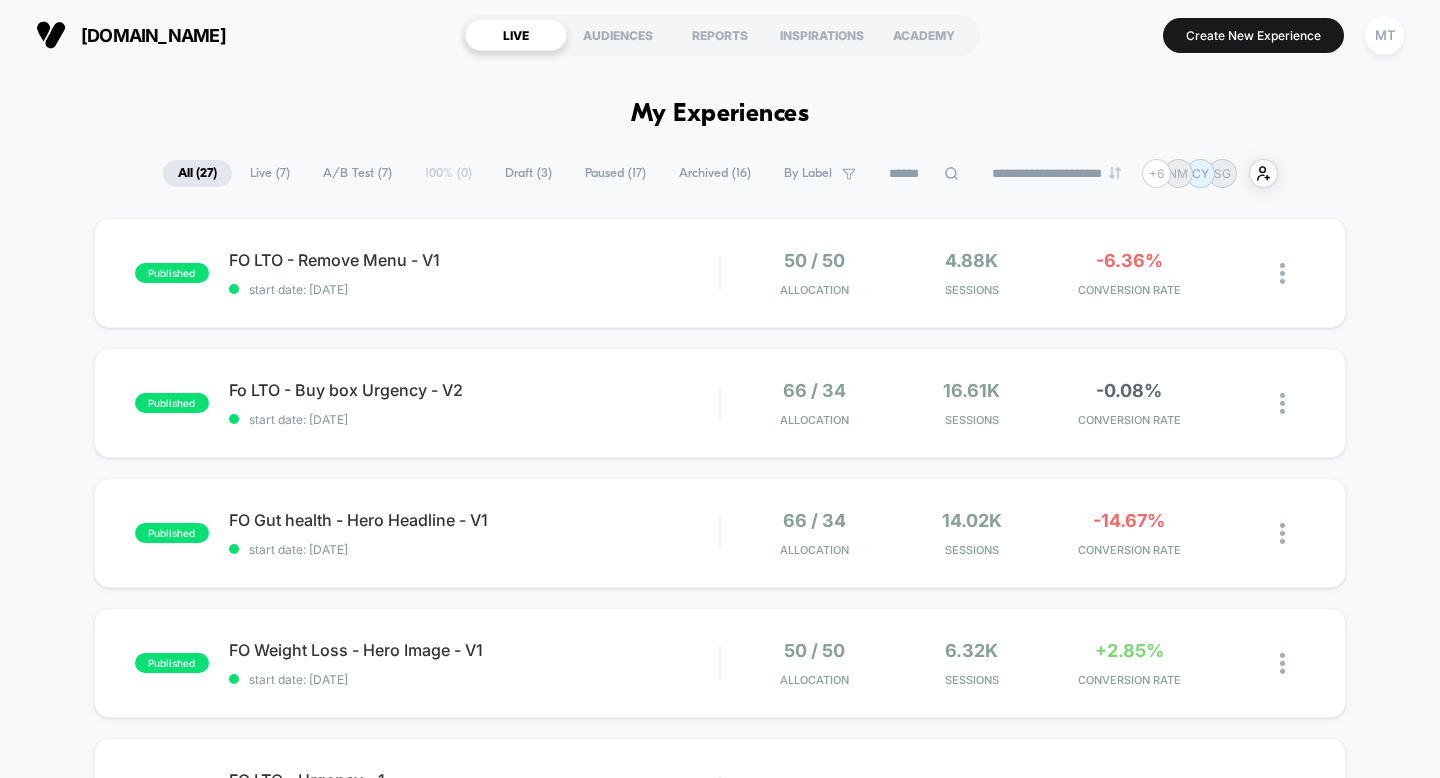 click on "Live ( 7 )" at bounding box center (270, 173) 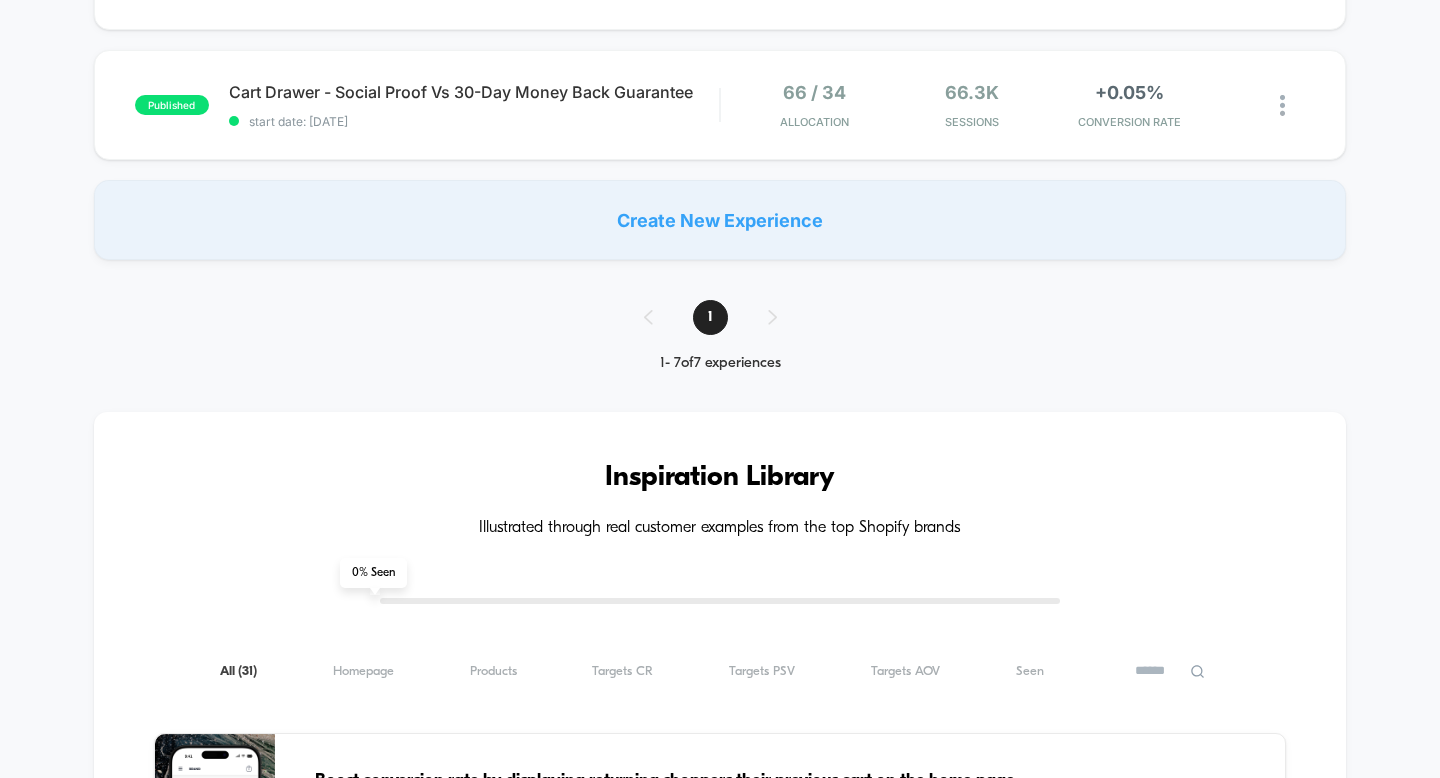 scroll, scrollTop: 462, scrollLeft: 0, axis: vertical 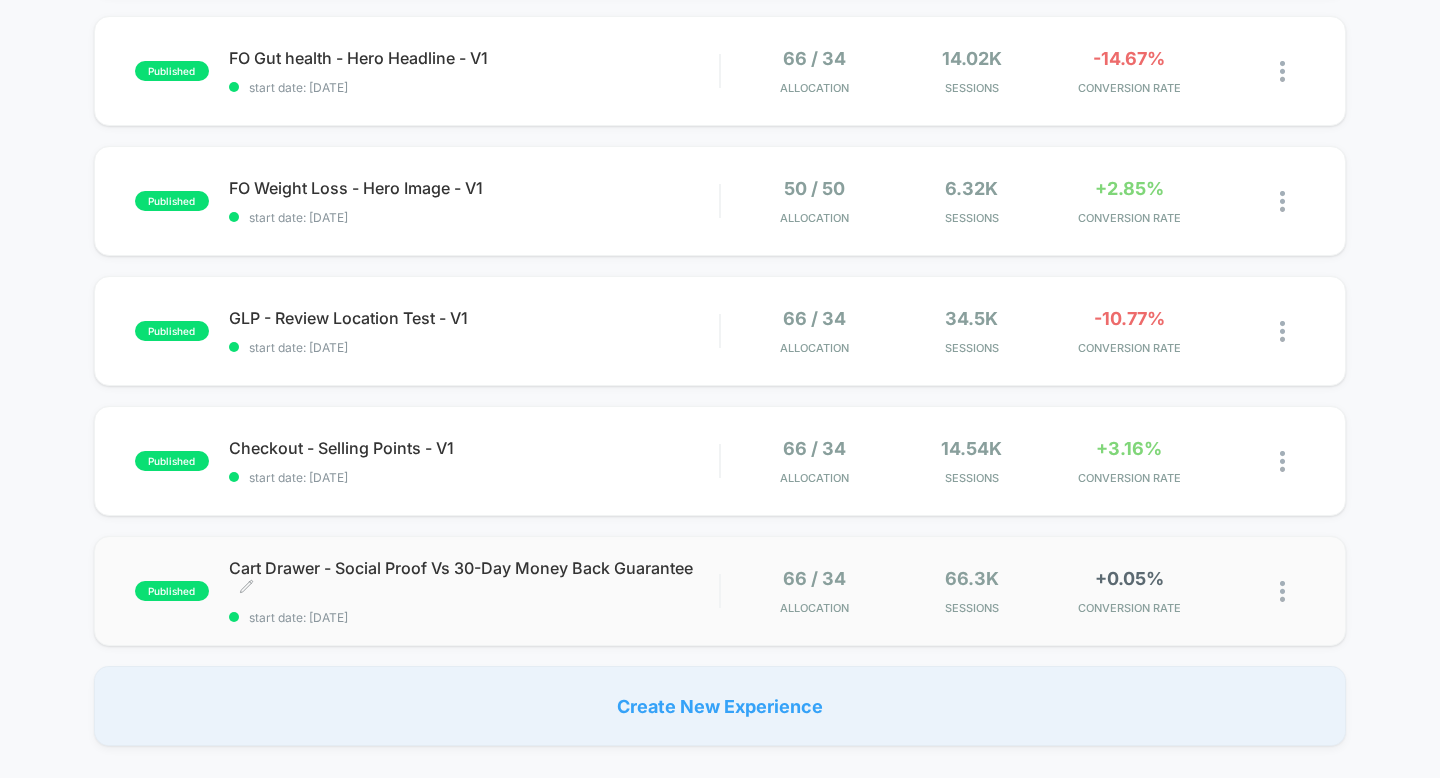 click on "Cart Drawer - Social Proof Vs 30-Day Money Back Guarantee  Click to edit experience details" at bounding box center (474, 578) 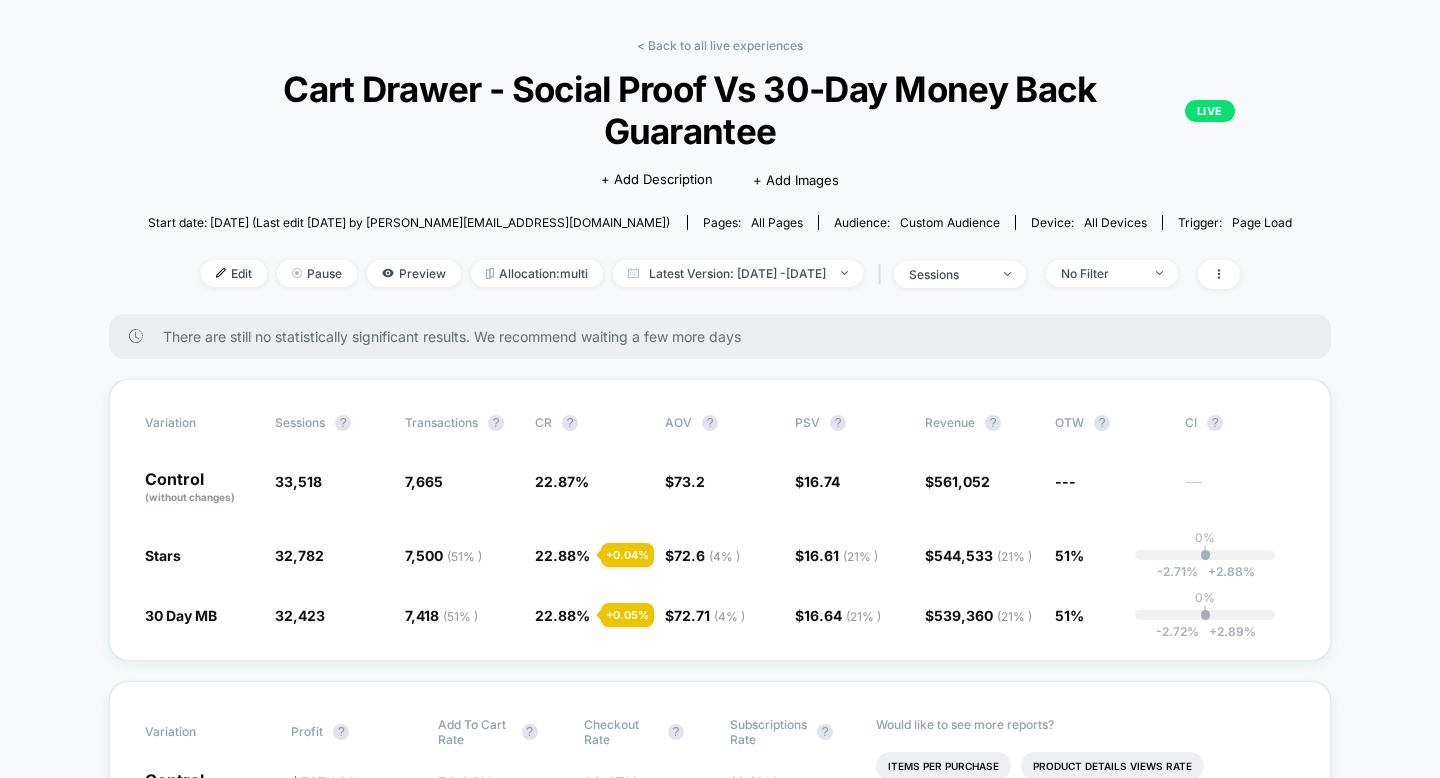 scroll, scrollTop: 67, scrollLeft: 0, axis: vertical 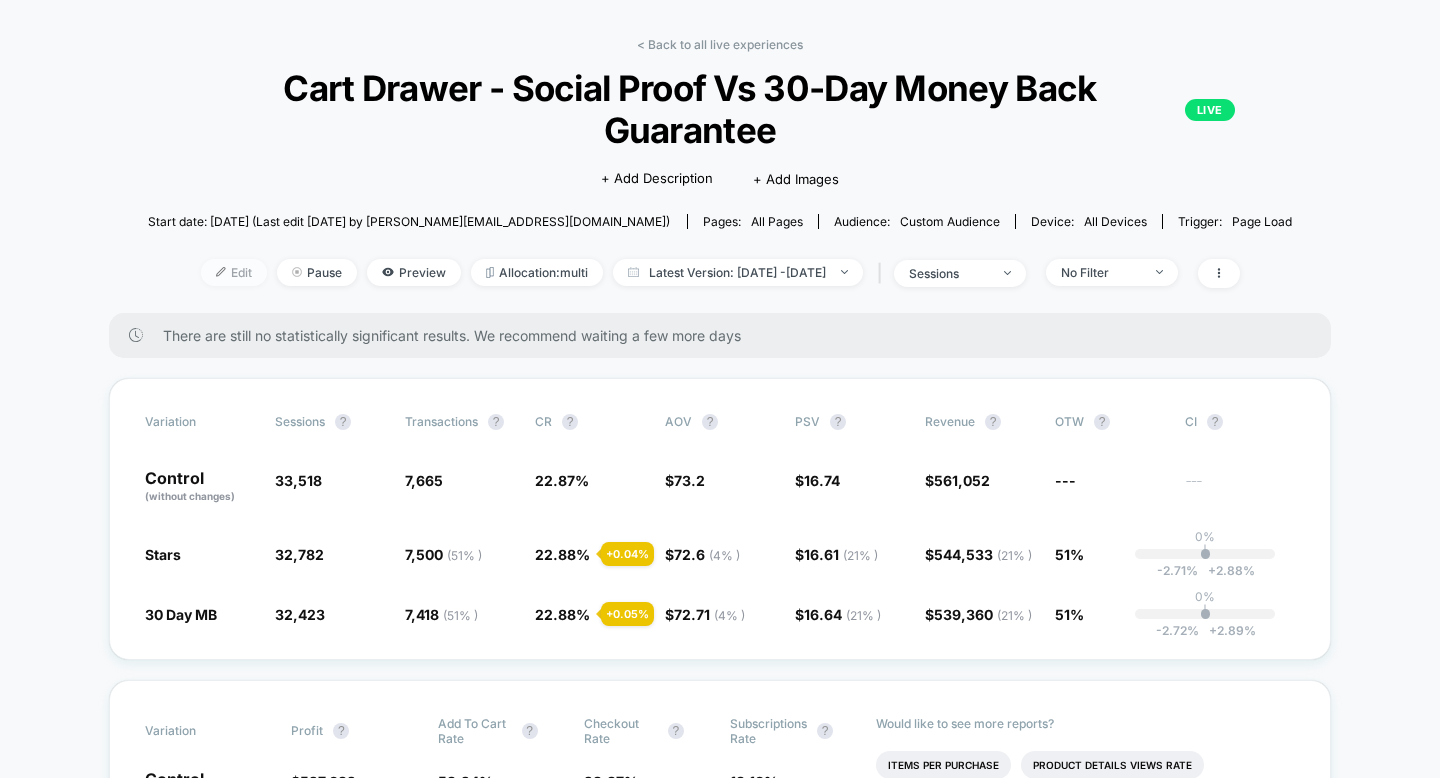 click on "Edit" at bounding box center [234, 272] 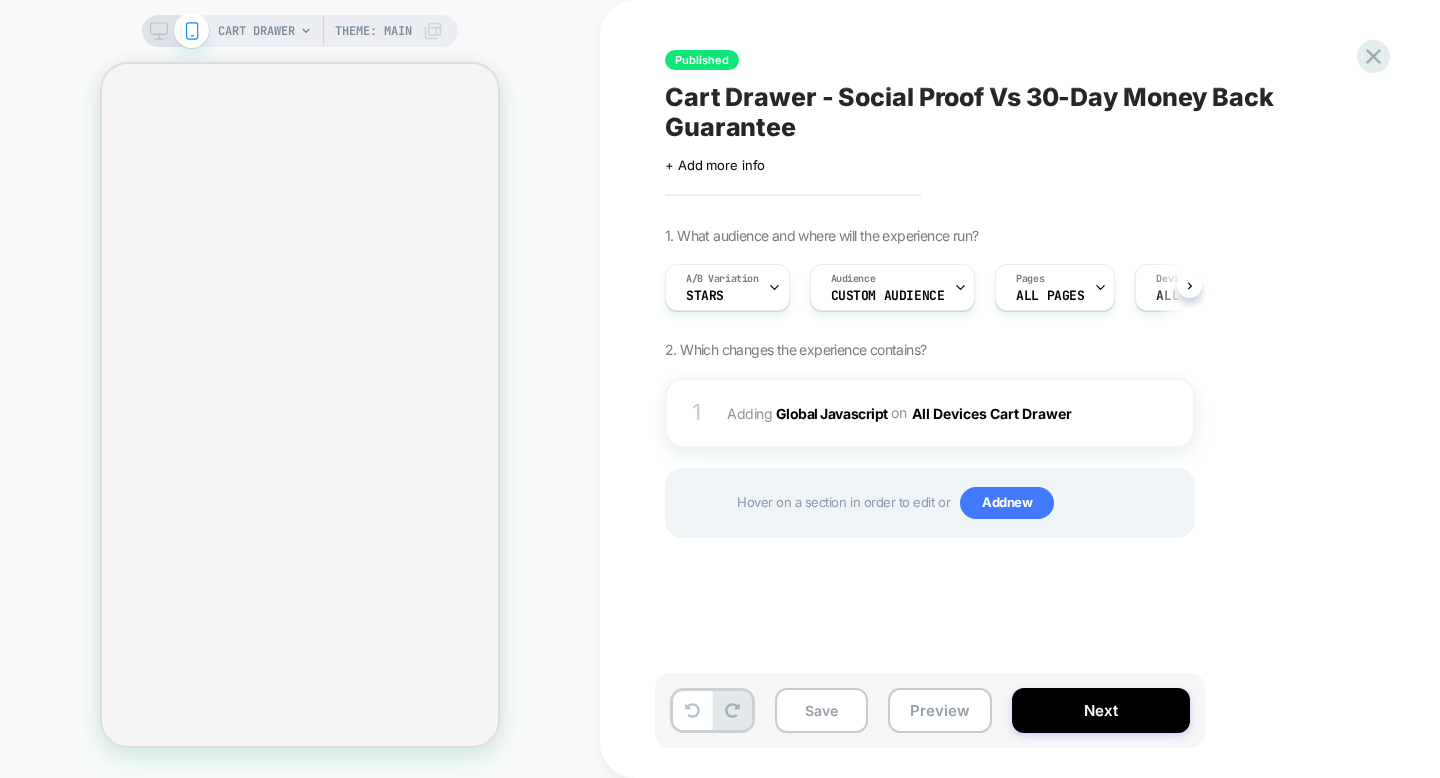 scroll, scrollTop: 0, scrollLeft: 1, axis: horizontal 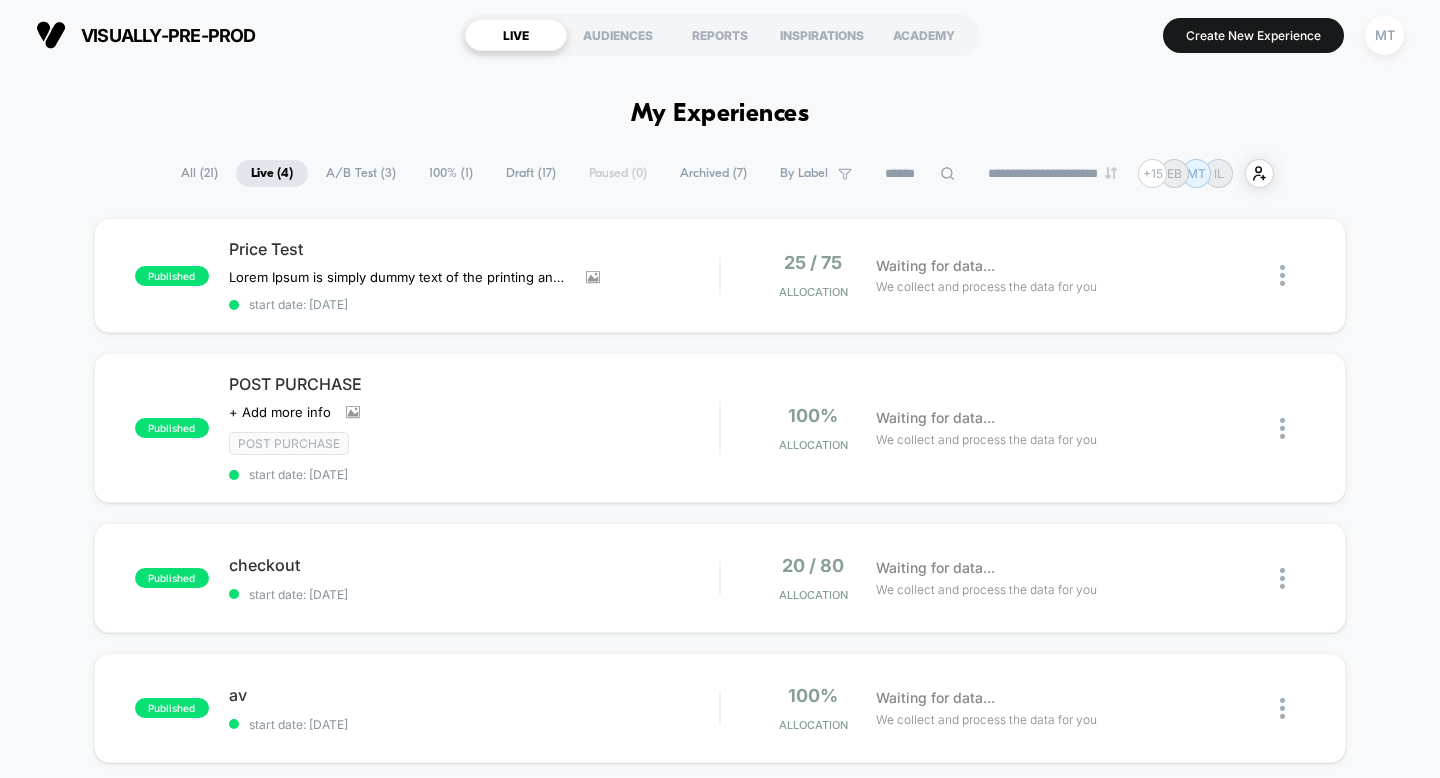 click on "published Price Test Lorem Ipsum is simply dummy text of the printing and typesetting industry. Lorem Ipsum has been the industry's standard dummy text ever since the 1500s, when an unknown printer took a galley of type and scrambled it to make a type specimen book. It has survived not only five centuries, but also the leap into electronic typesetting, remaining essentially unchanged. It was popularised in the 1960s with the release of Letraset sheets containing Lorem Ipsum passages, and more recently with desktop publishing software like Aldus PageMaker including versions of Lorem Ipsum. Click to view images Click to edit experience details start date: [DATE] 25 / 75 Allocation Waiting for data... We collect and process the data for you published POST PURCHASE Click to view images Click to edit experience details + Add more info Post Purchase start date: [DATE] 100% Allocation Waiting for data... We collect and process the data for you published checkout start date: [DATE] 20 / 80 Allocation av 100%" at bounding box center (720, 540) 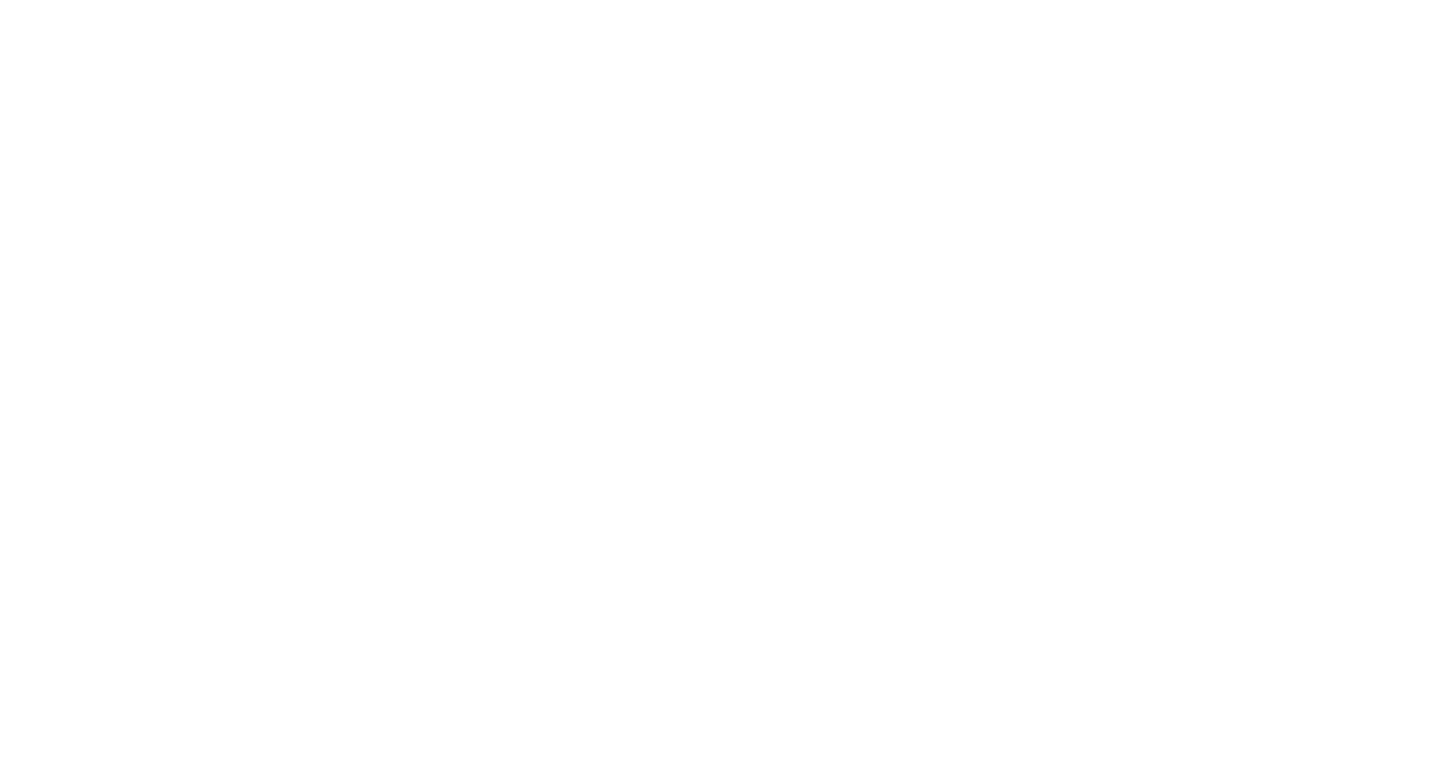 scroll, scrollTop: 0, scrollLeft: 0, axis: both 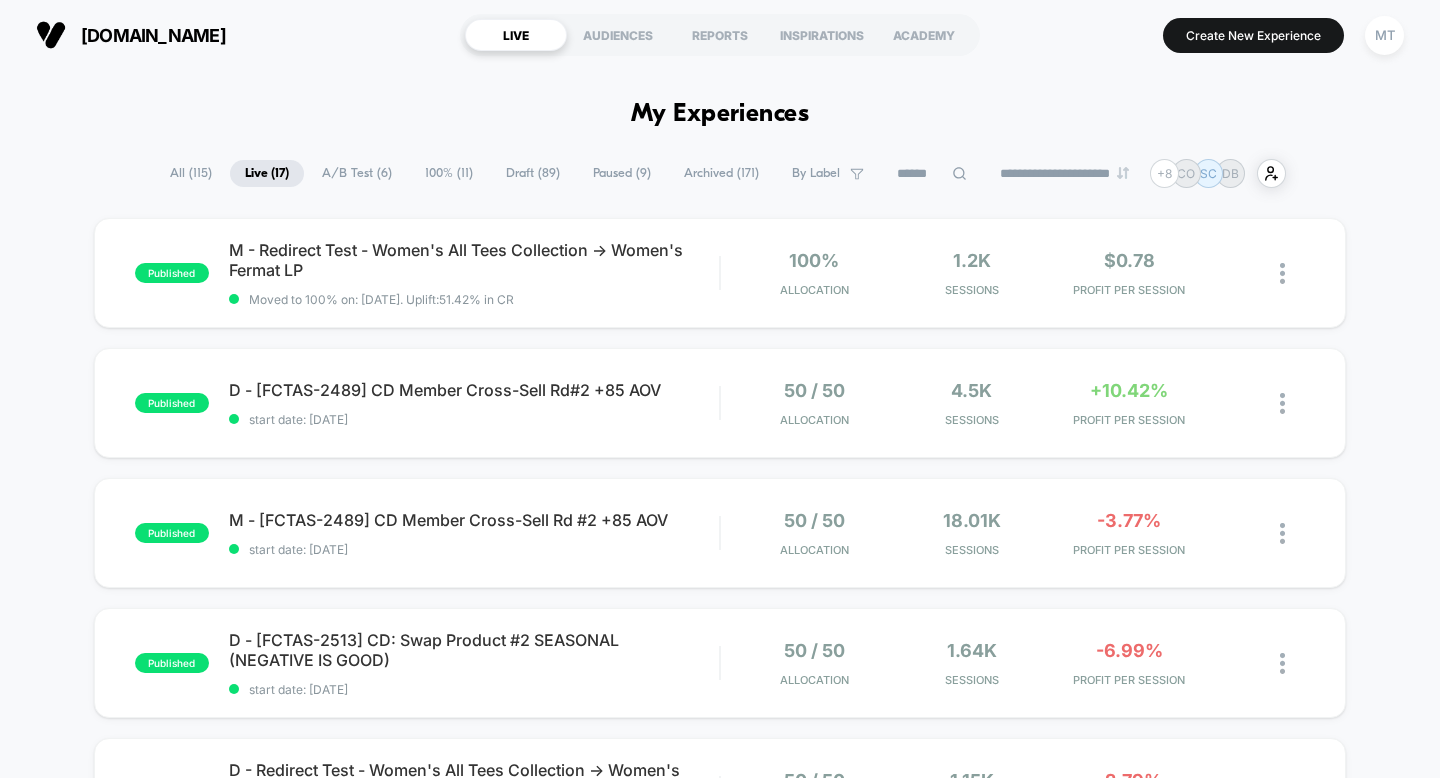 click on "A/B Test ( 6 )" at bounding box center [357, 173] 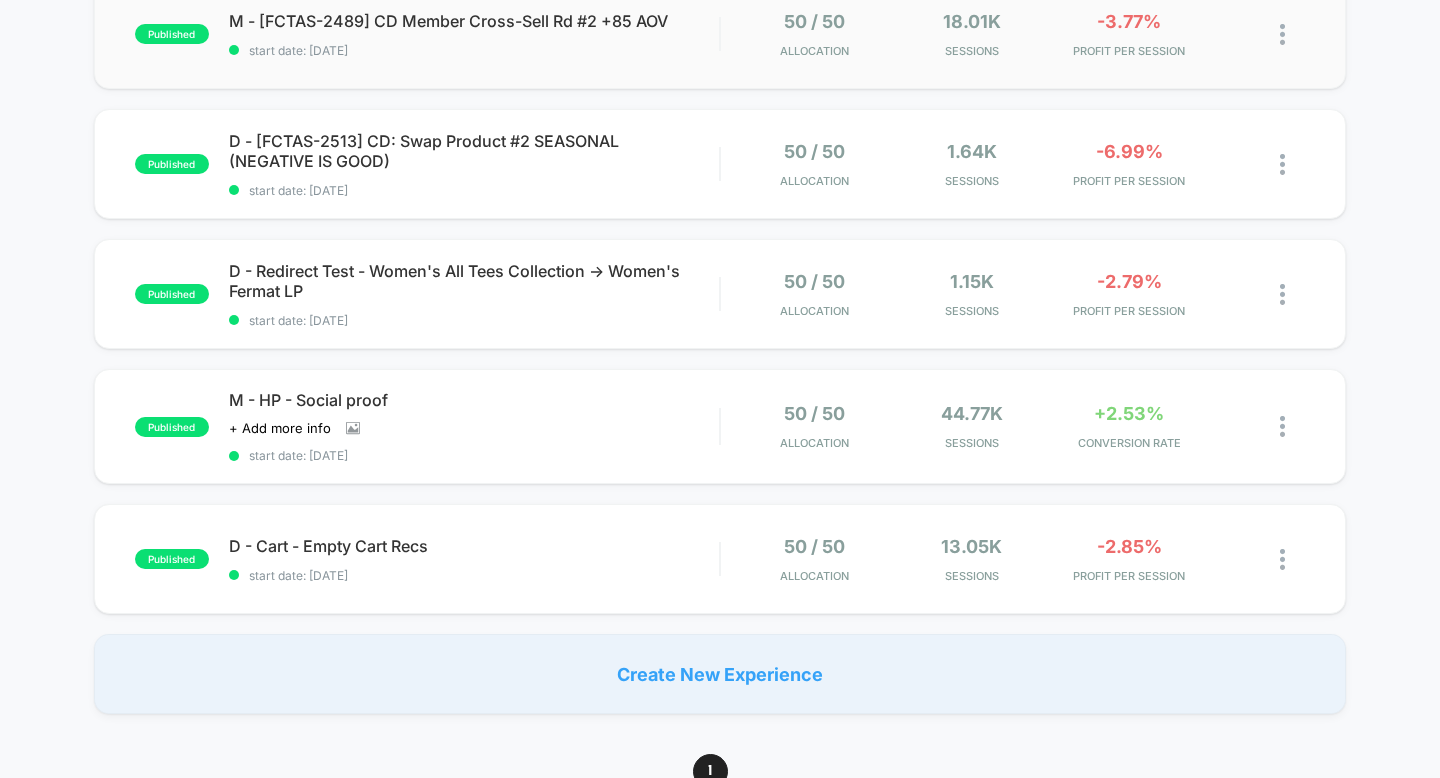 scroll, scrollTop: 374, scrollLeft: 0, axis: vertical 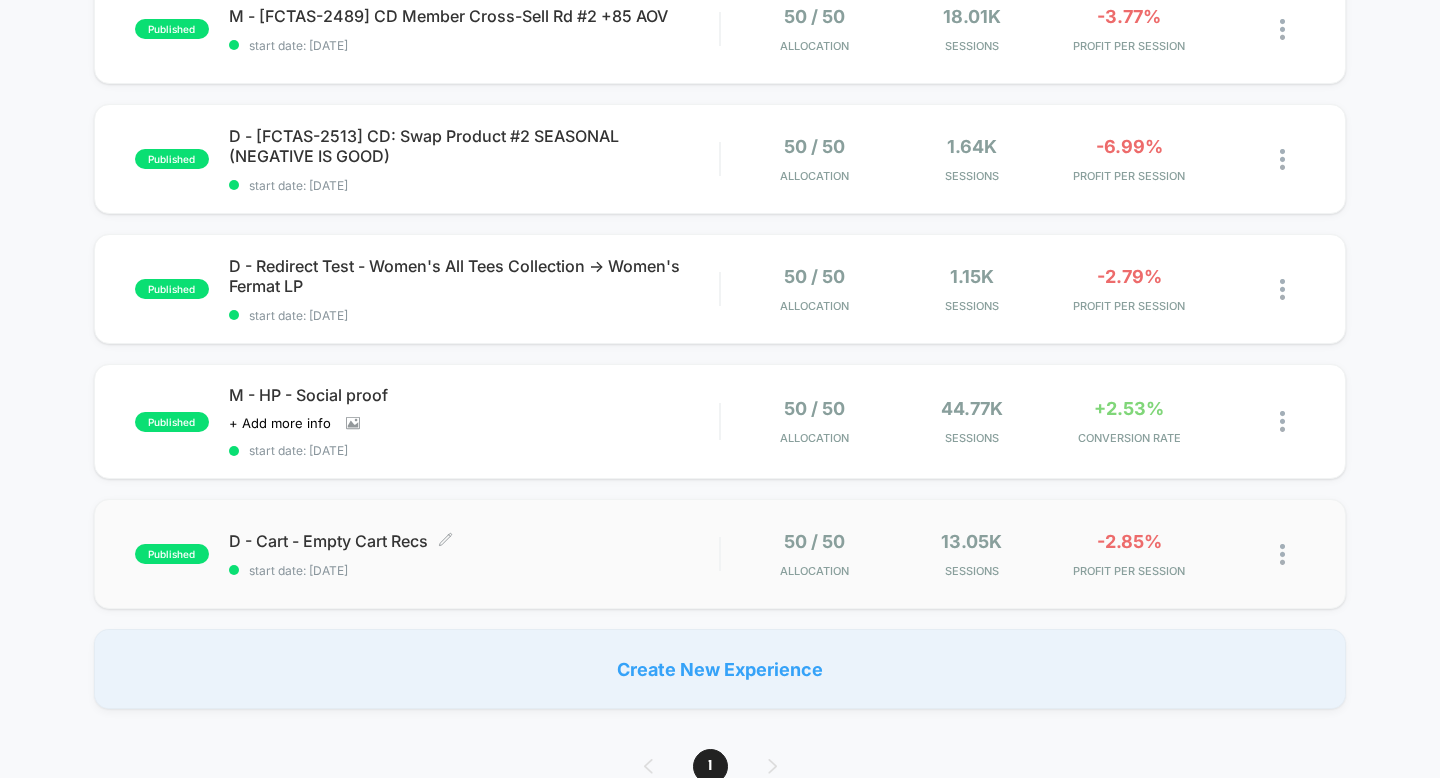 click on "D - Cart - Empty Cart Recs Click to edit experience details" at bounding box center [474, 541] 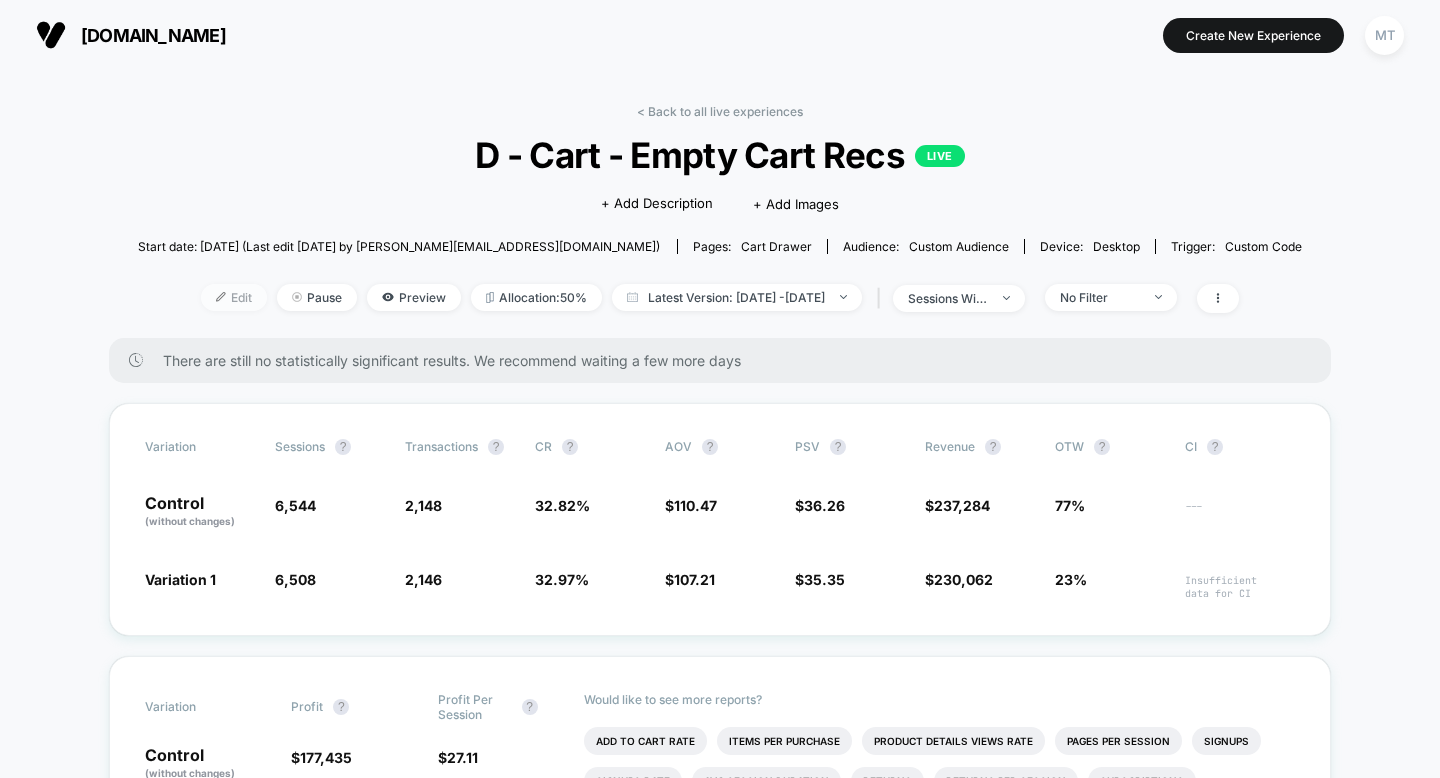 click on "Edit" at bounding box center [234, 297] 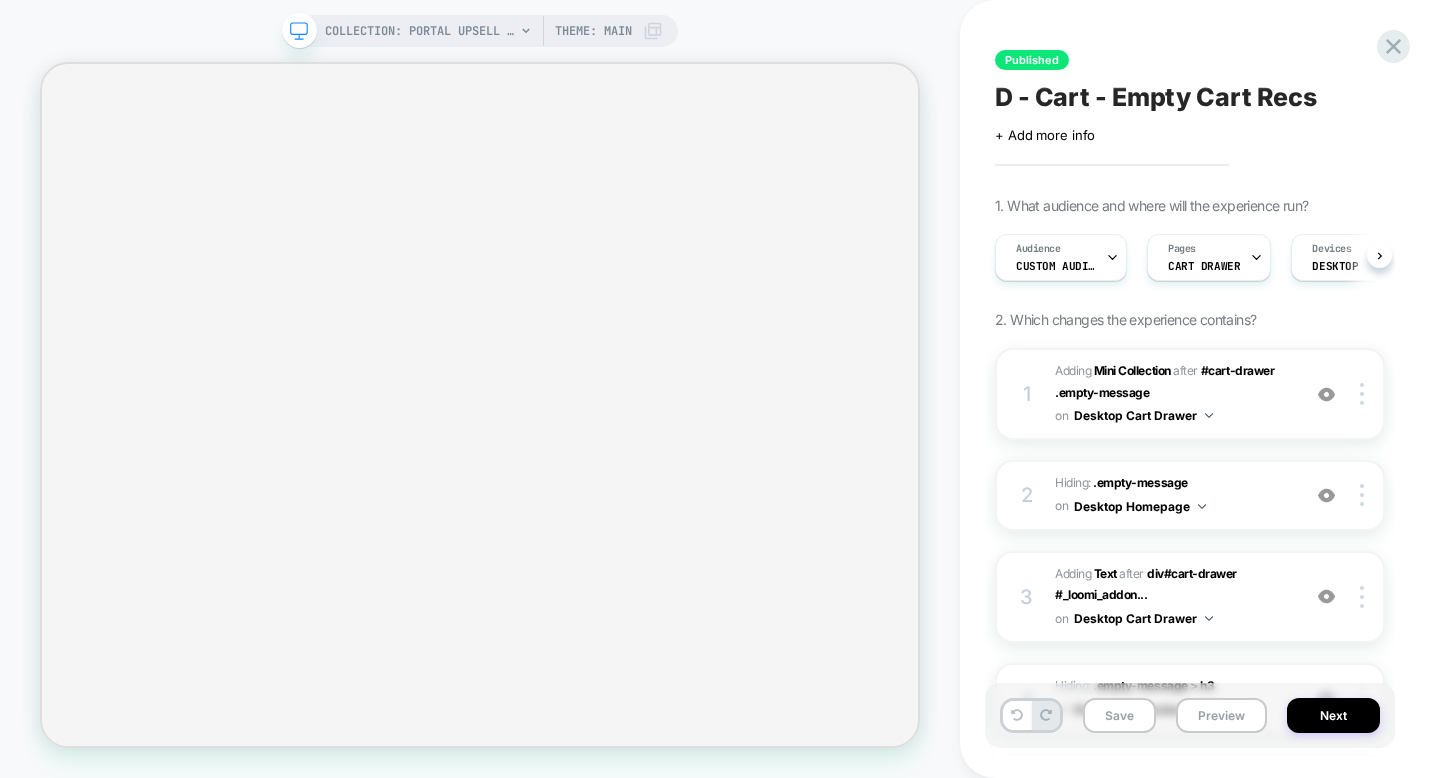 scroll, scrollTop: 0, scrollLeft: 1, axis: horizontal 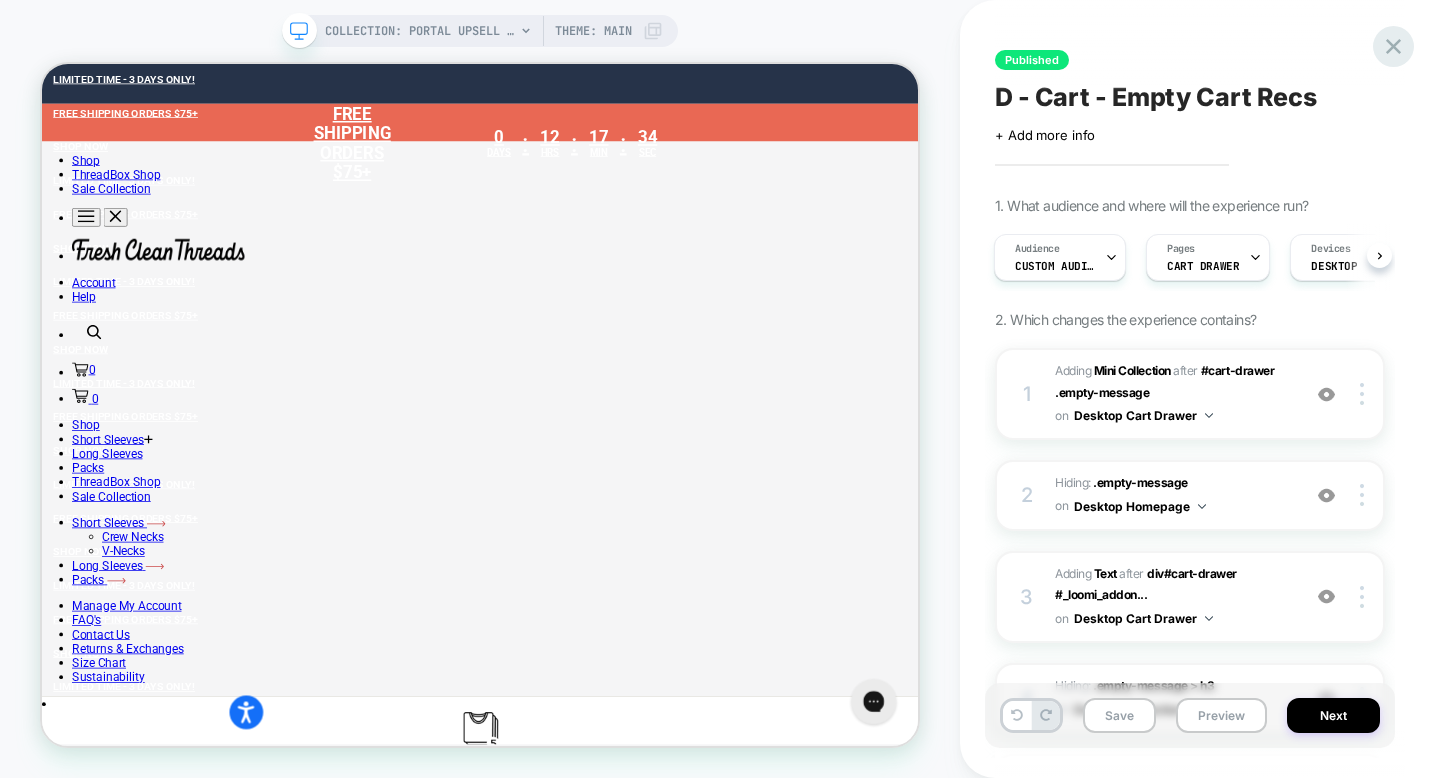 click at bounding box center [1393, 46] 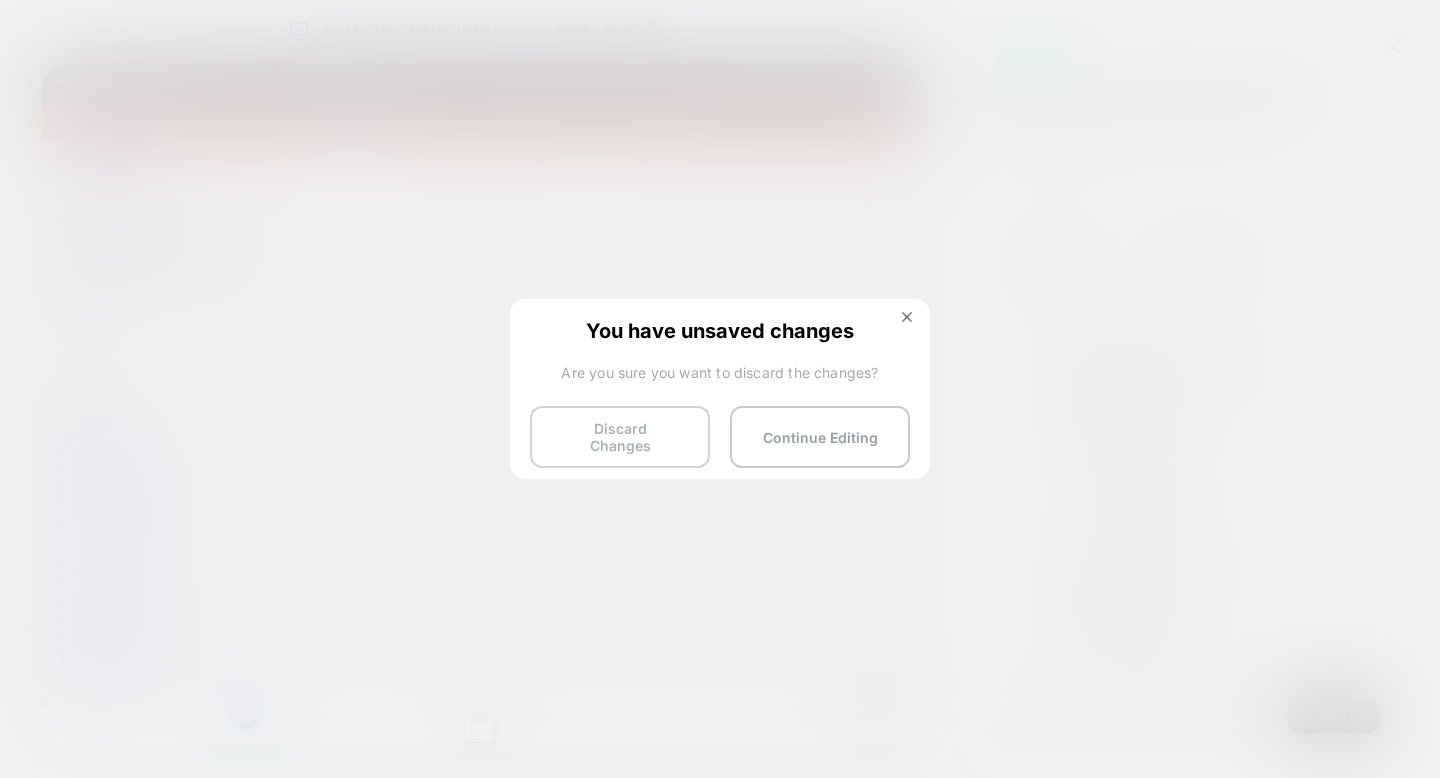 click on "Discard Changes" at bounding box center (620, 437) 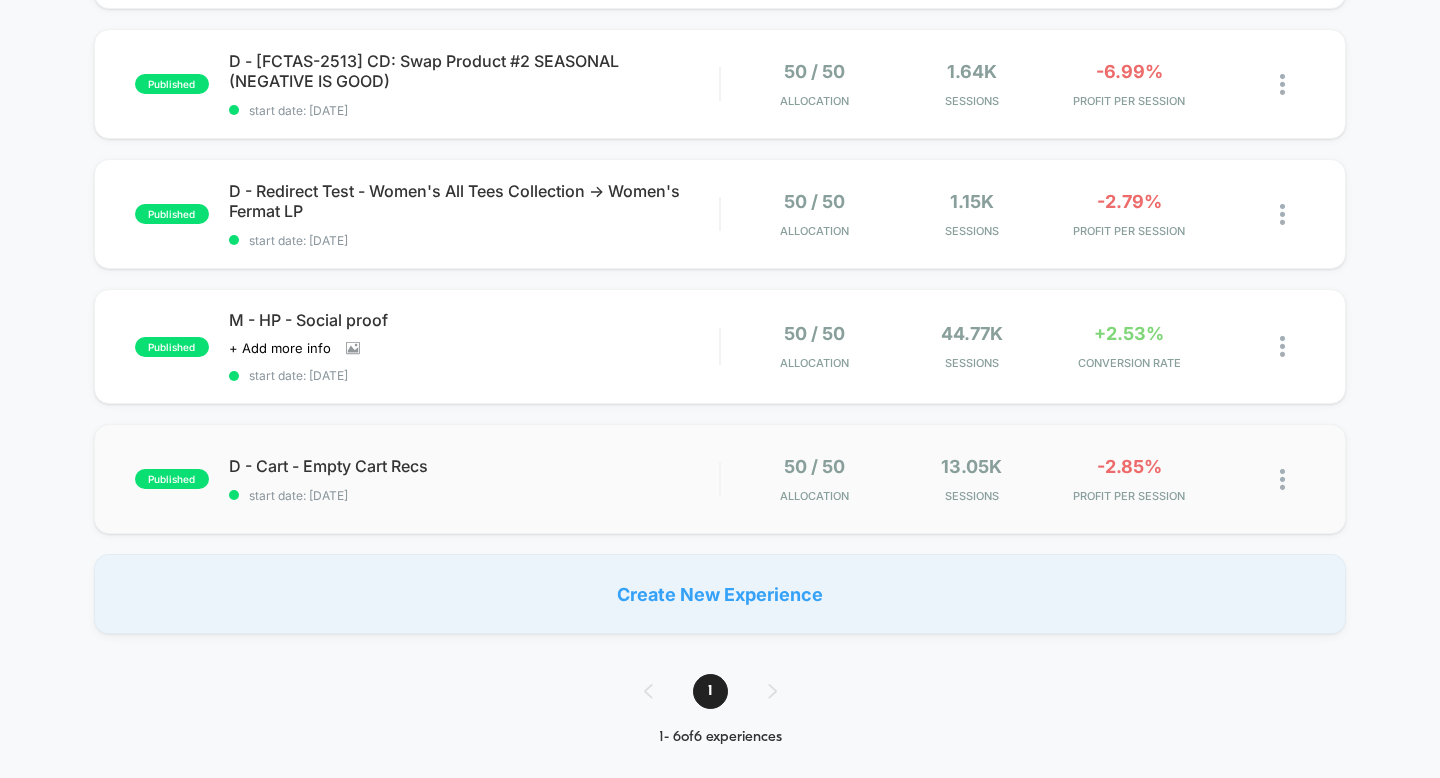 scroll, scrollTop: 0, scrollLeft: 0, axis: both 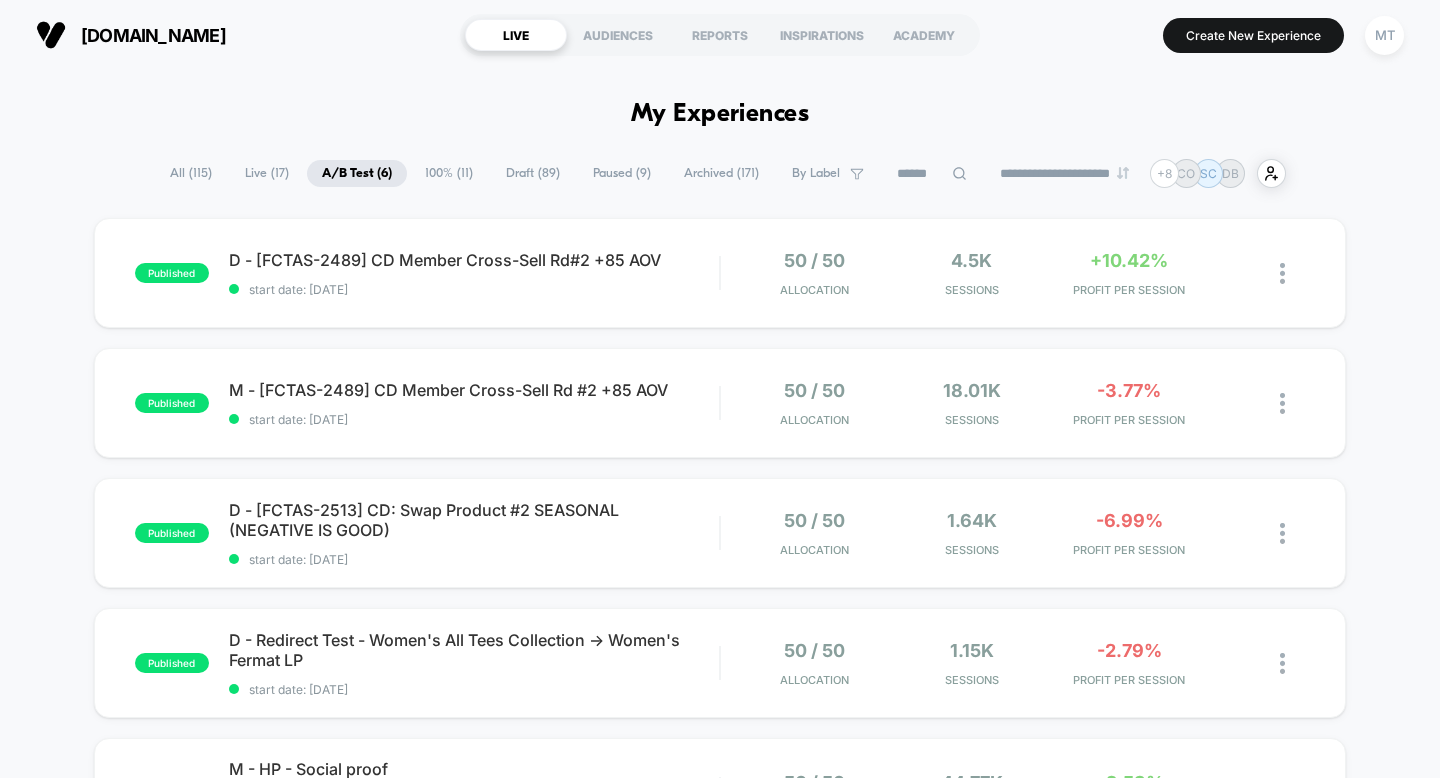 click on "All ( 115 )" at bounding box center [191, 173] 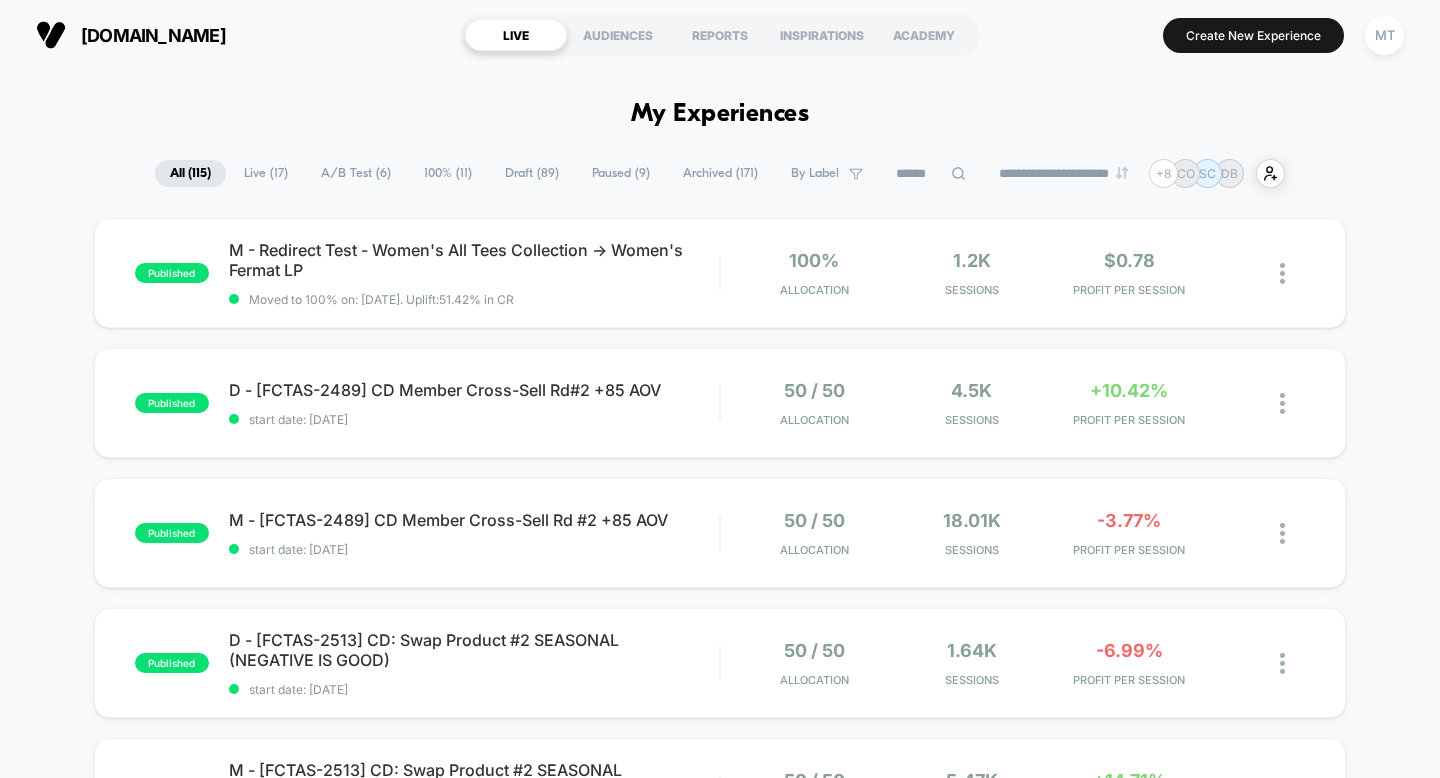 click on "Paused ( 9 )" at bounding box center (621, 173) 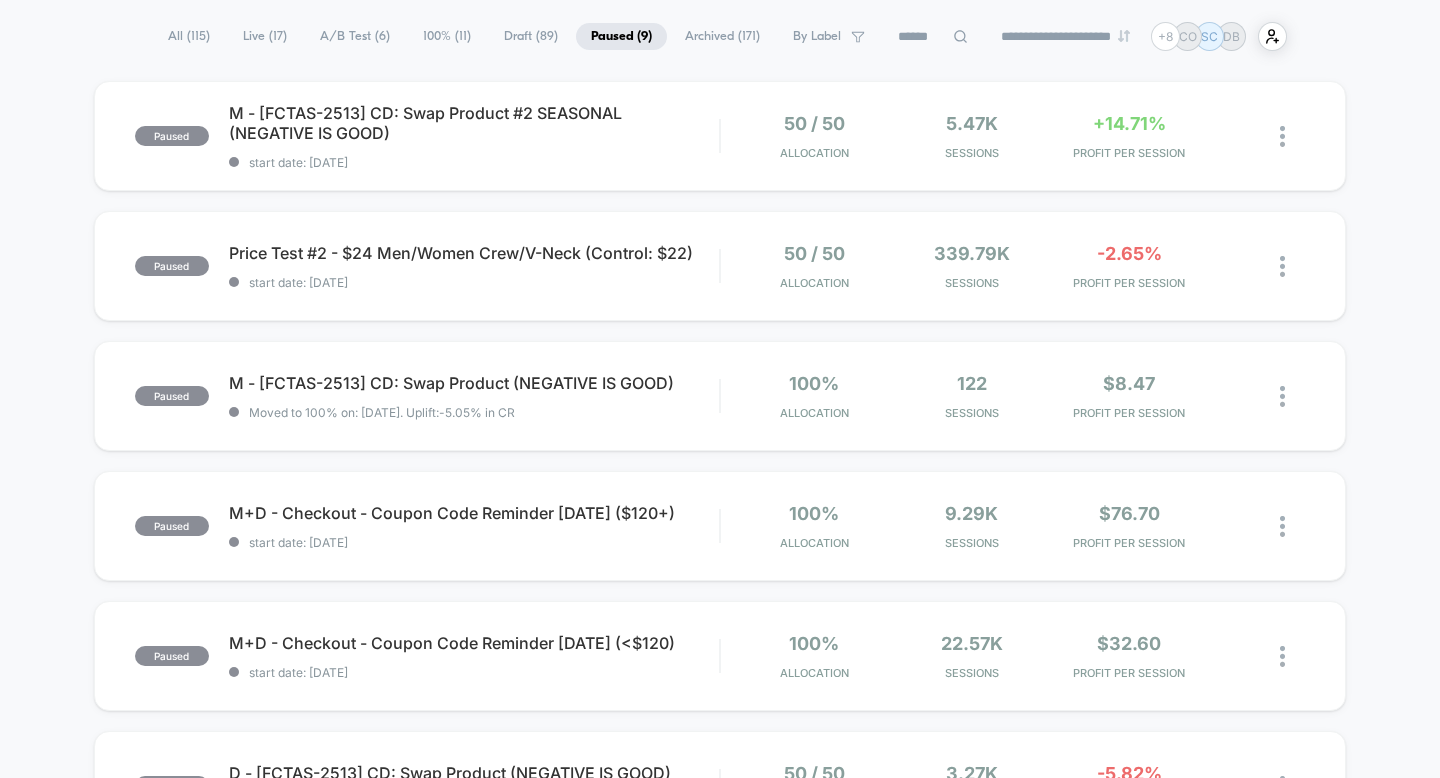 scroll, scrollTop: 0, scrollLeft: 0, axis: both 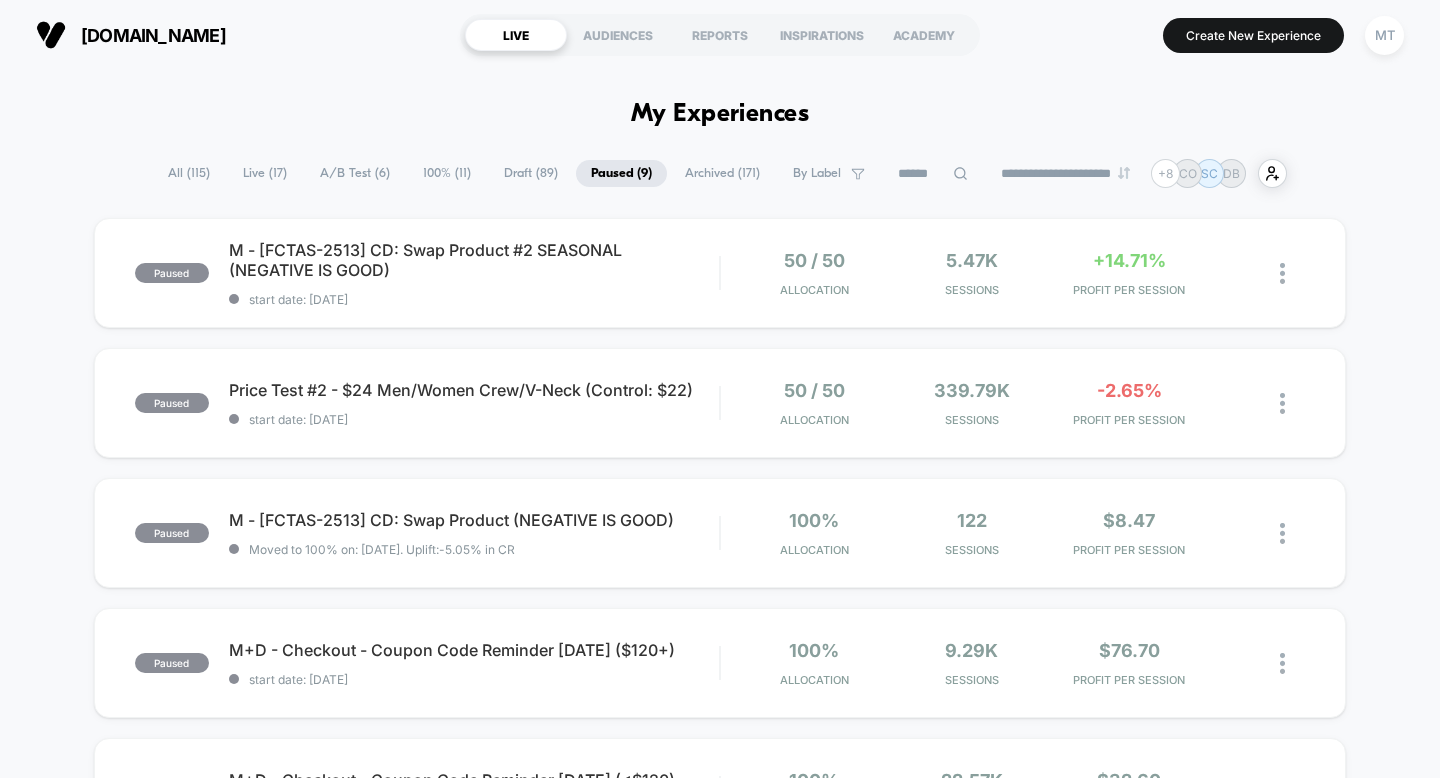 click on "All ( 115 )" at bounding box center (189, 173) 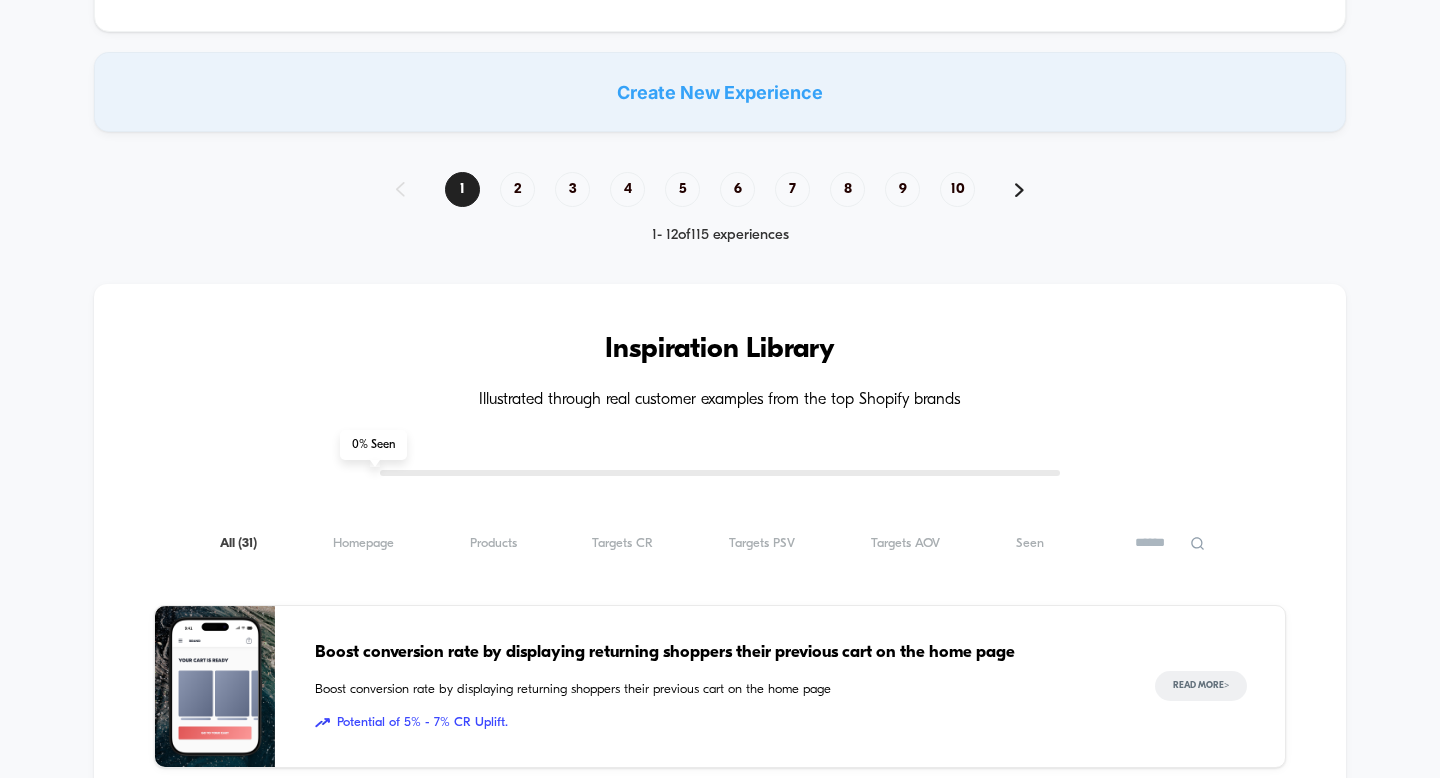 scroll, scrollTop: 2131, scrollLeft: 0, axis: vertical 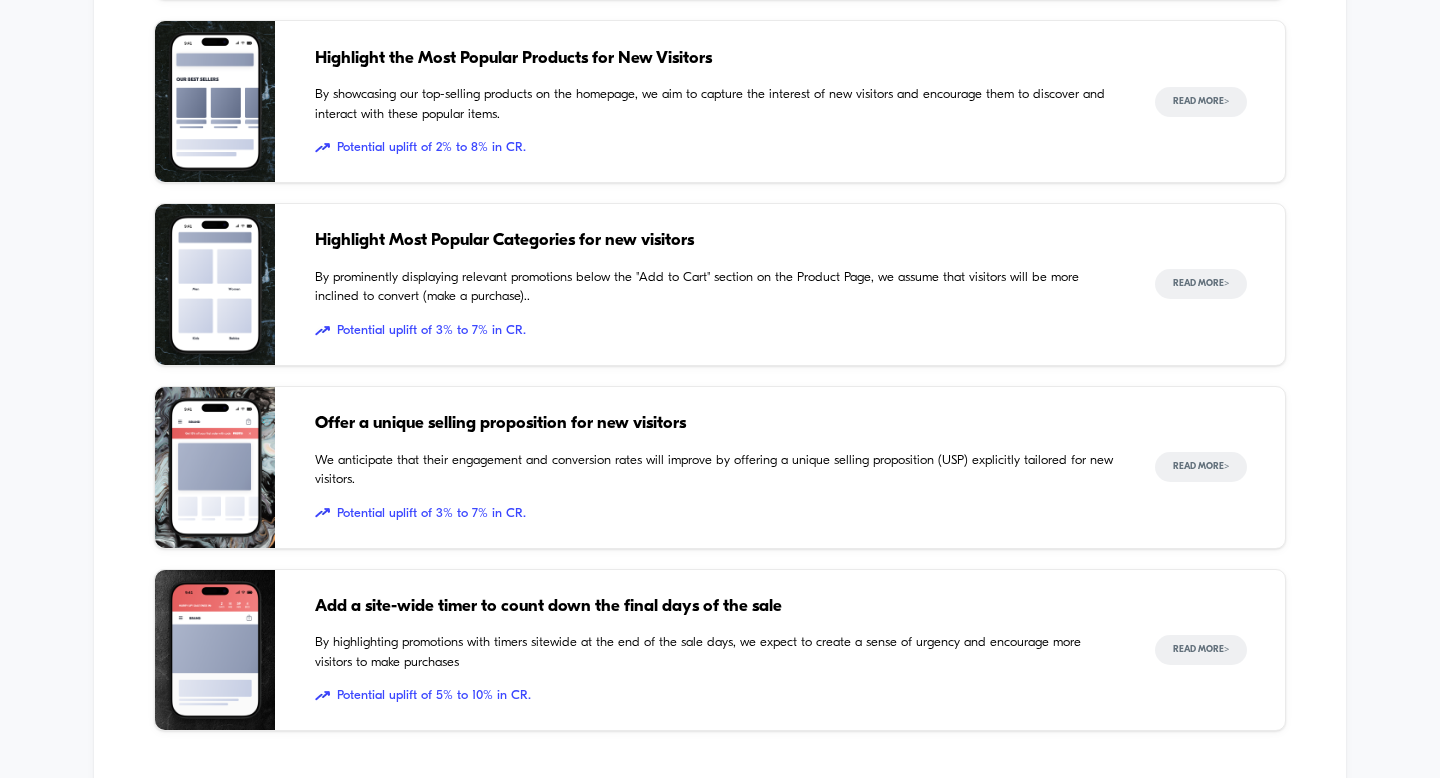 click on "Highlight Most Popular Categories for new visitors By prominently displaying relevant promotions below the "Add to Cart" section on the Product Page, we assume that visitors will be more inclined to convert (make a purchase)..  Potential uplift of 3% to 7% in CR." at bounding box center [715, 284] 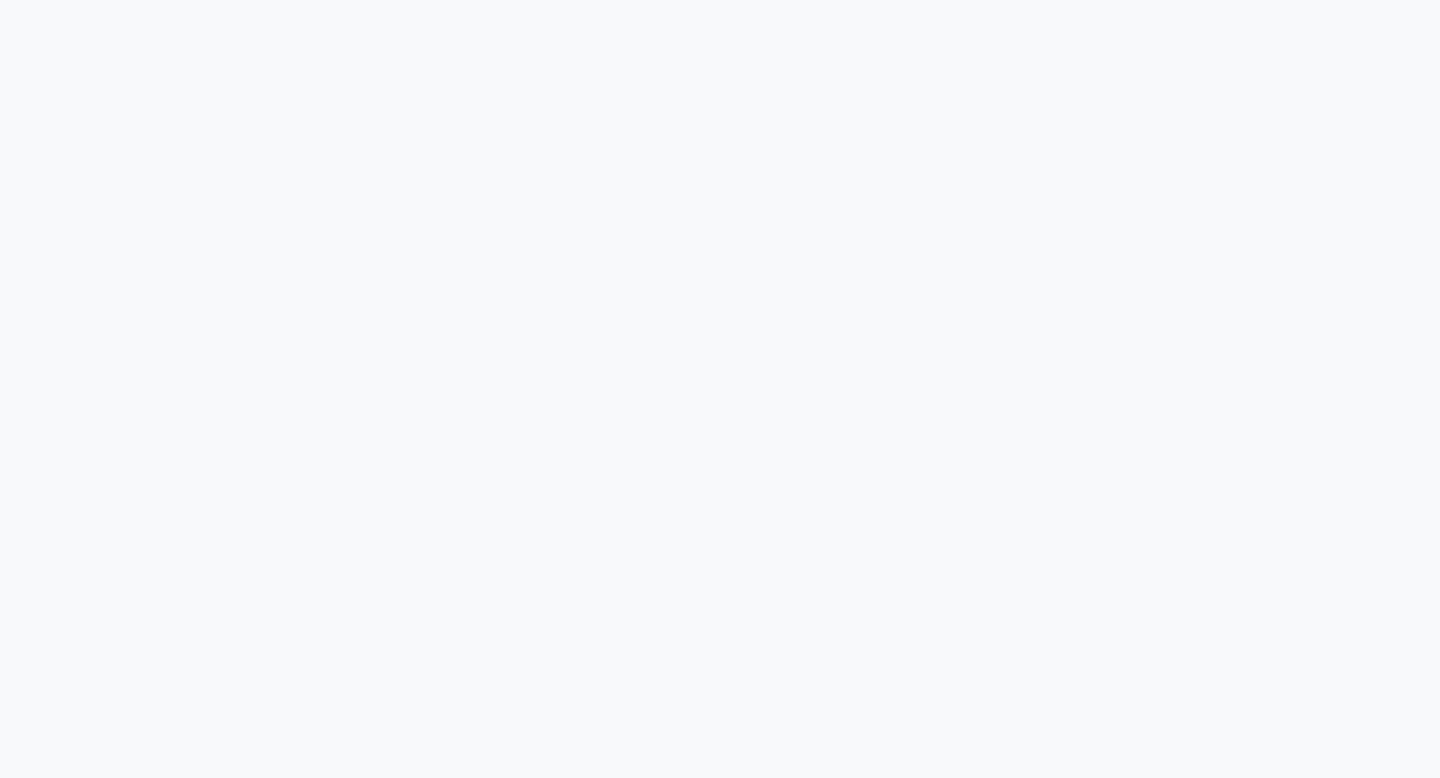 scroll, scrollTop: 1417, scrollLeft: 0, axis: vertical 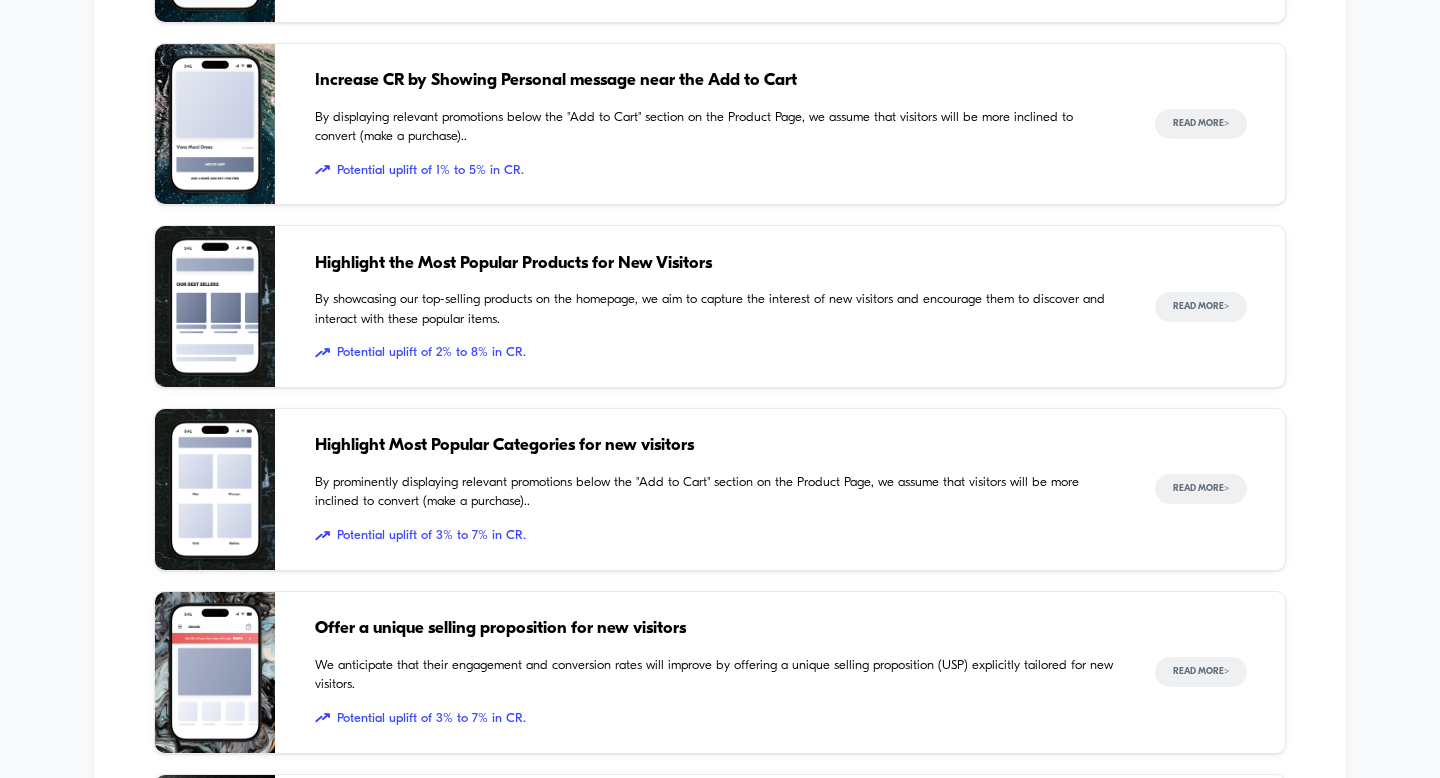 click on "By showcasing our top-selling products on the homepage, we aim to capture the interest of new visitors and encourage them to discover and interact with these popular items." at bounding box center (715, 309) 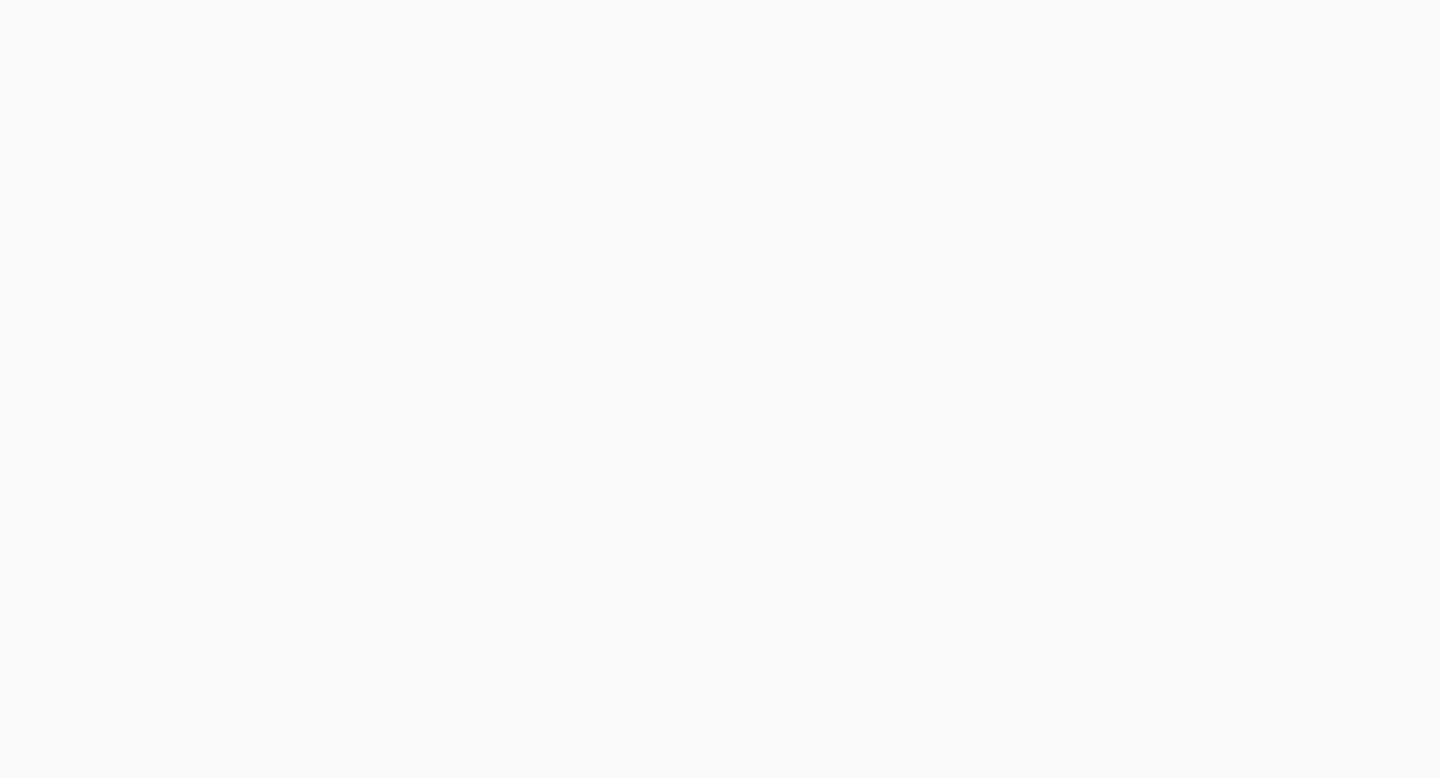 scroll, scrollTop: 793, scrollLeft: 0, axis: vertical 